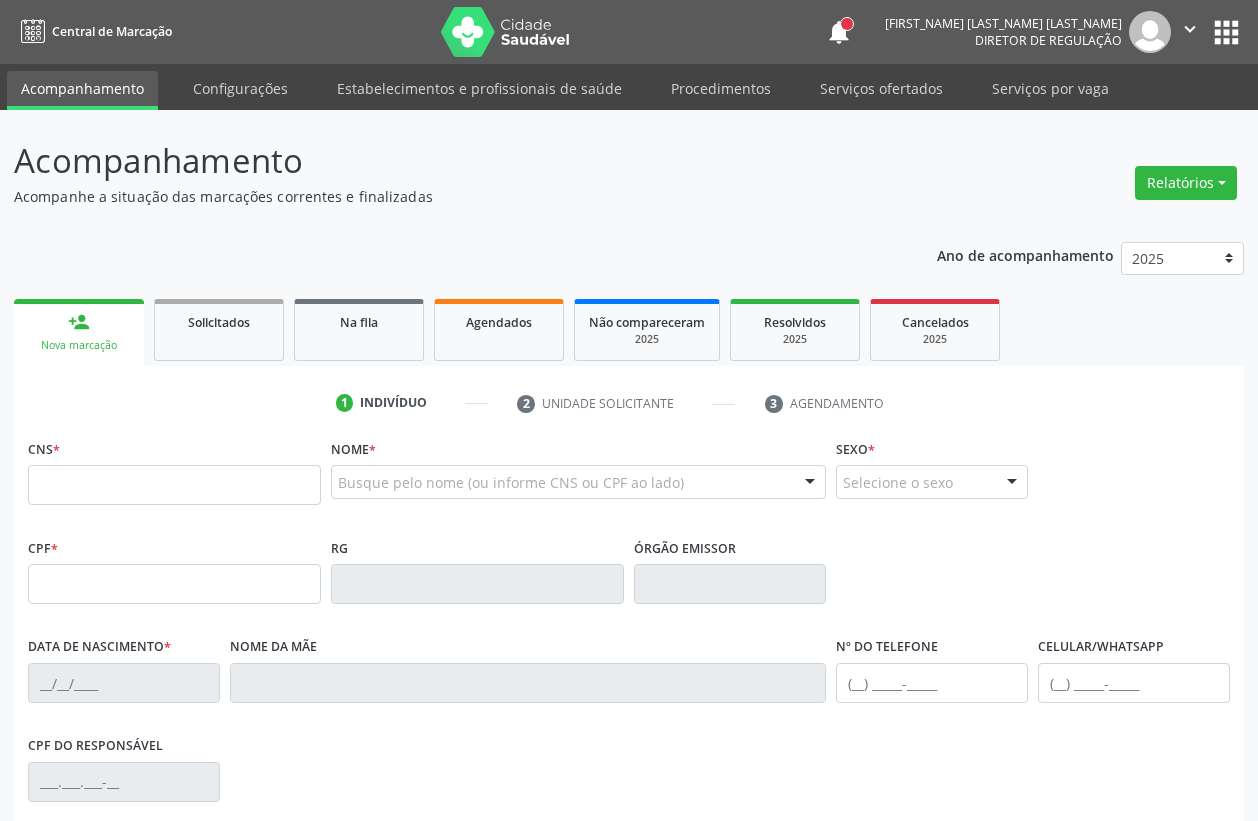 scroll, scrollTop: 0, scrollLeft: 0, axis: both 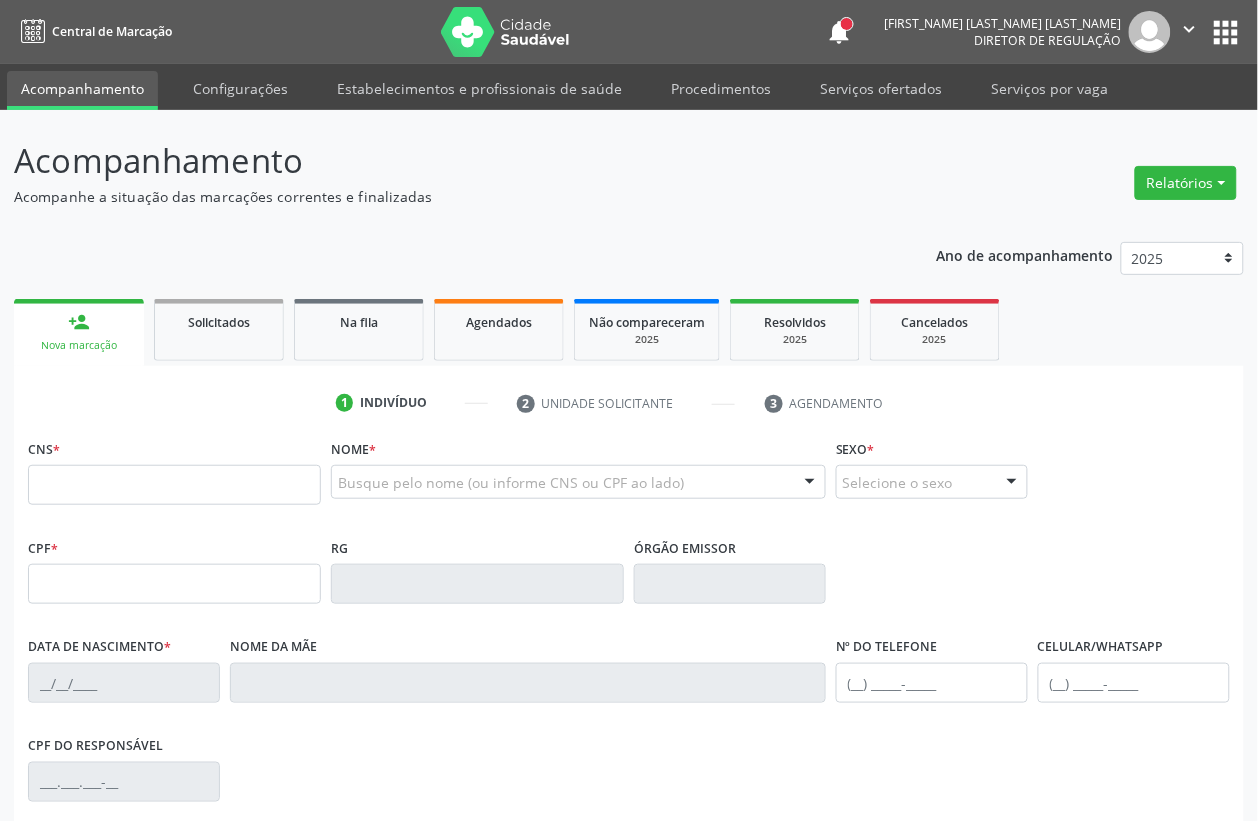click at bounding box center [174, 485] 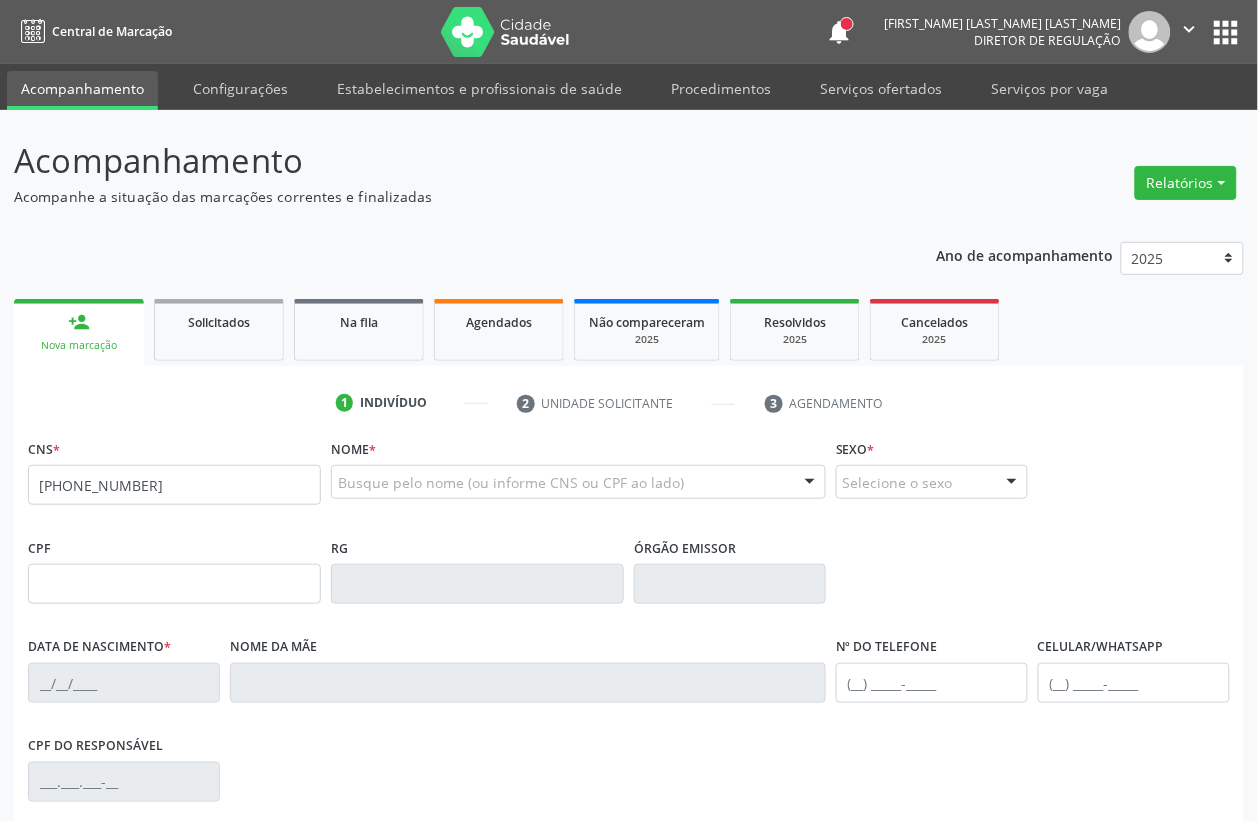 type on "[PHONE_NUMBER]" 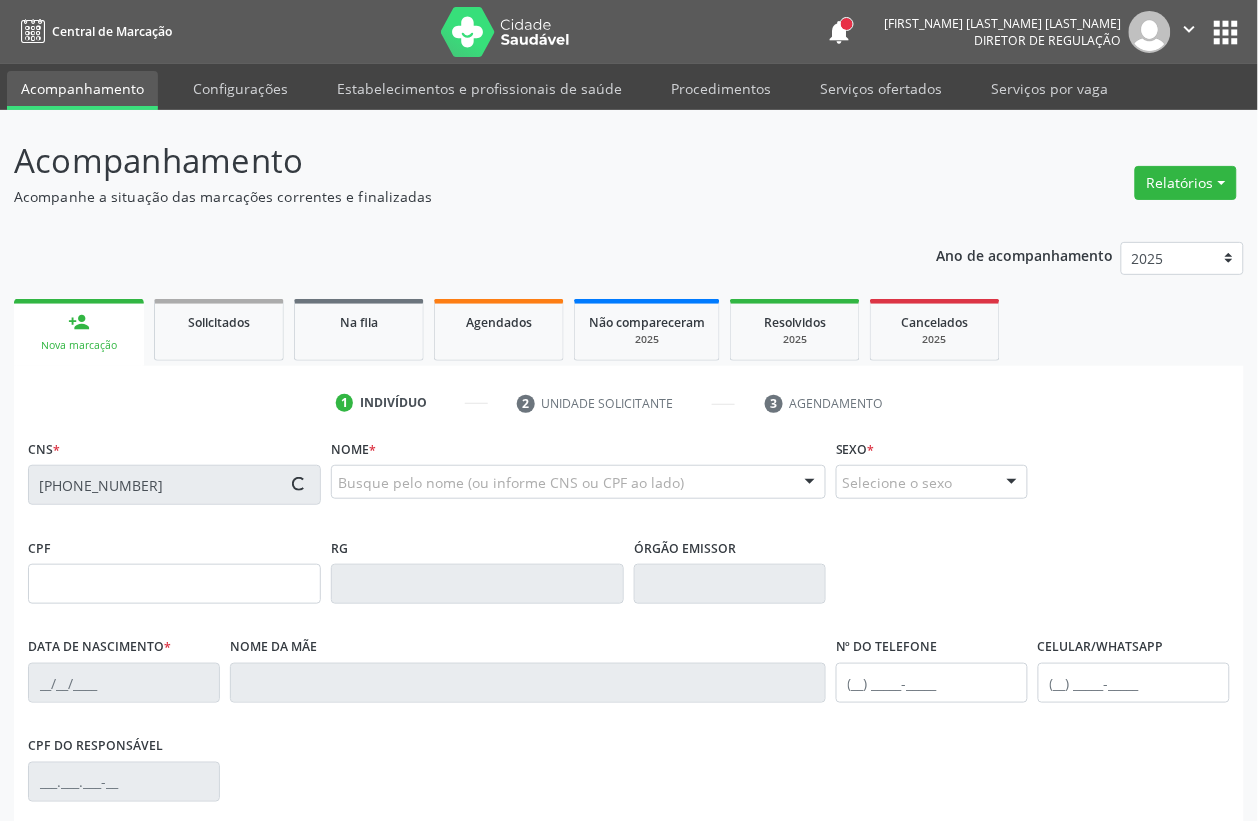 type on "[CPF]" 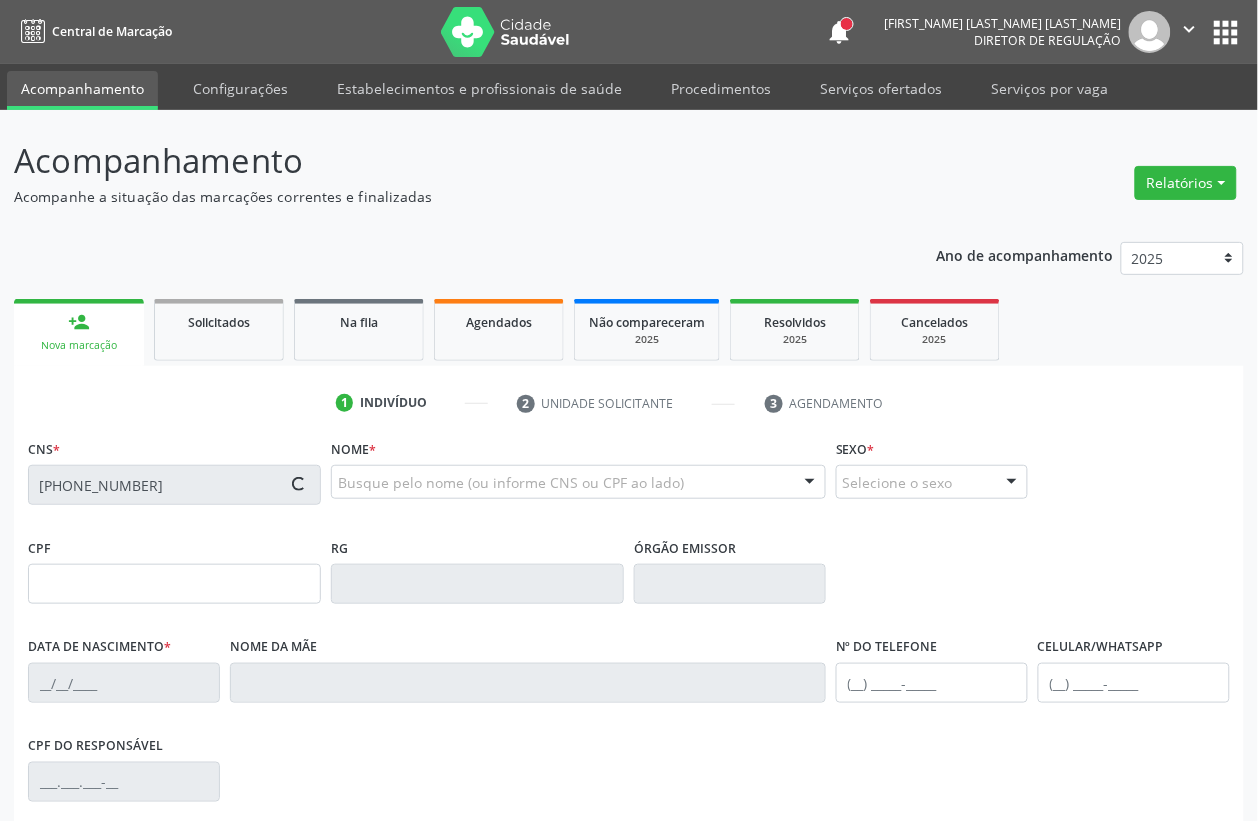 type on "[DATE]" 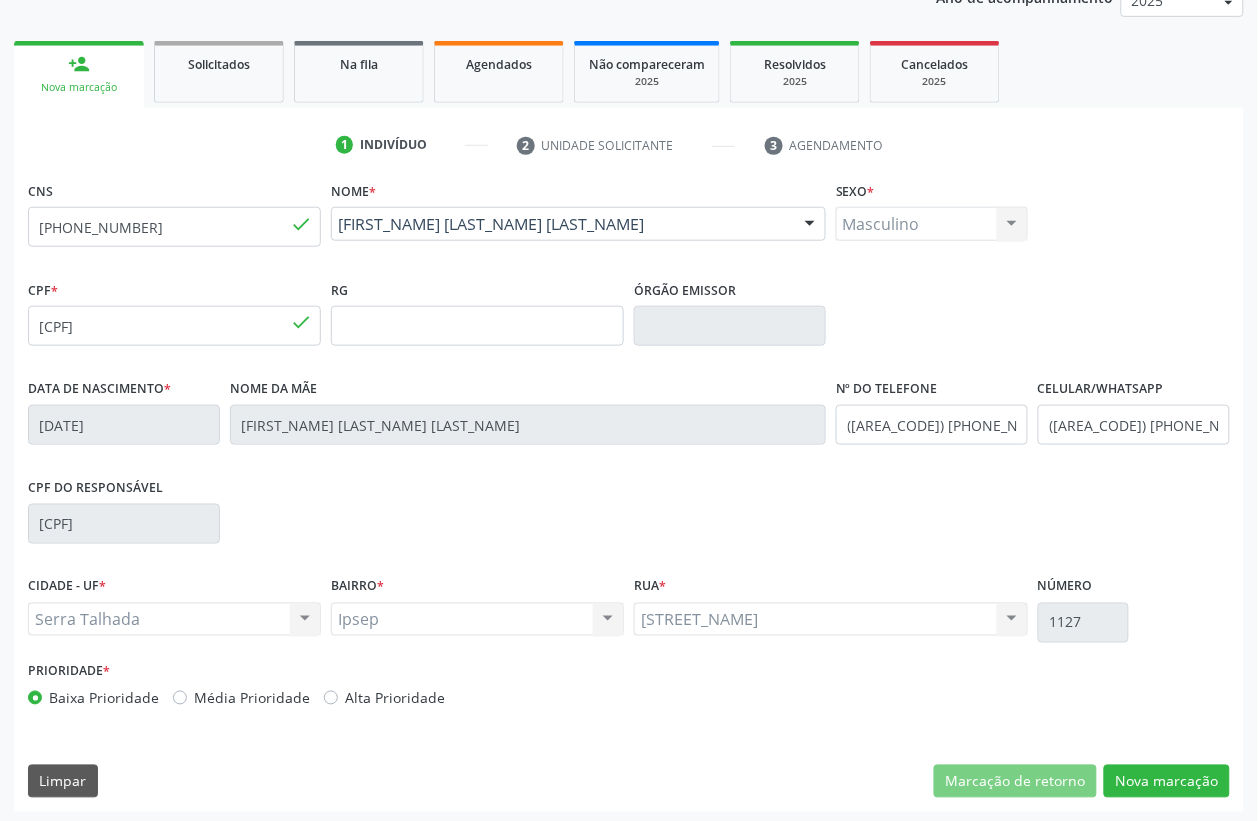 scroll, scrollTop: 263, scrollLeft: 0, axis: vertical 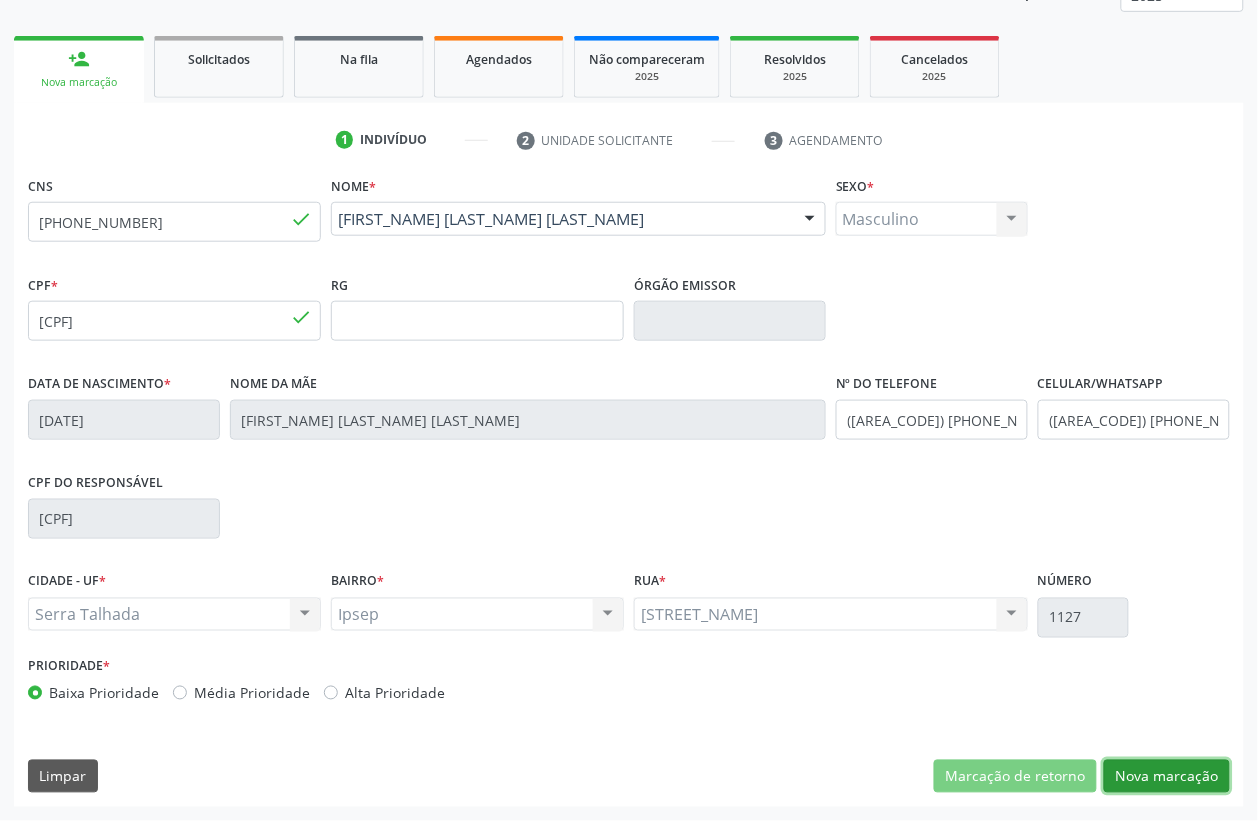 click on "Nova marcação" at bounding box center [1167, 777] 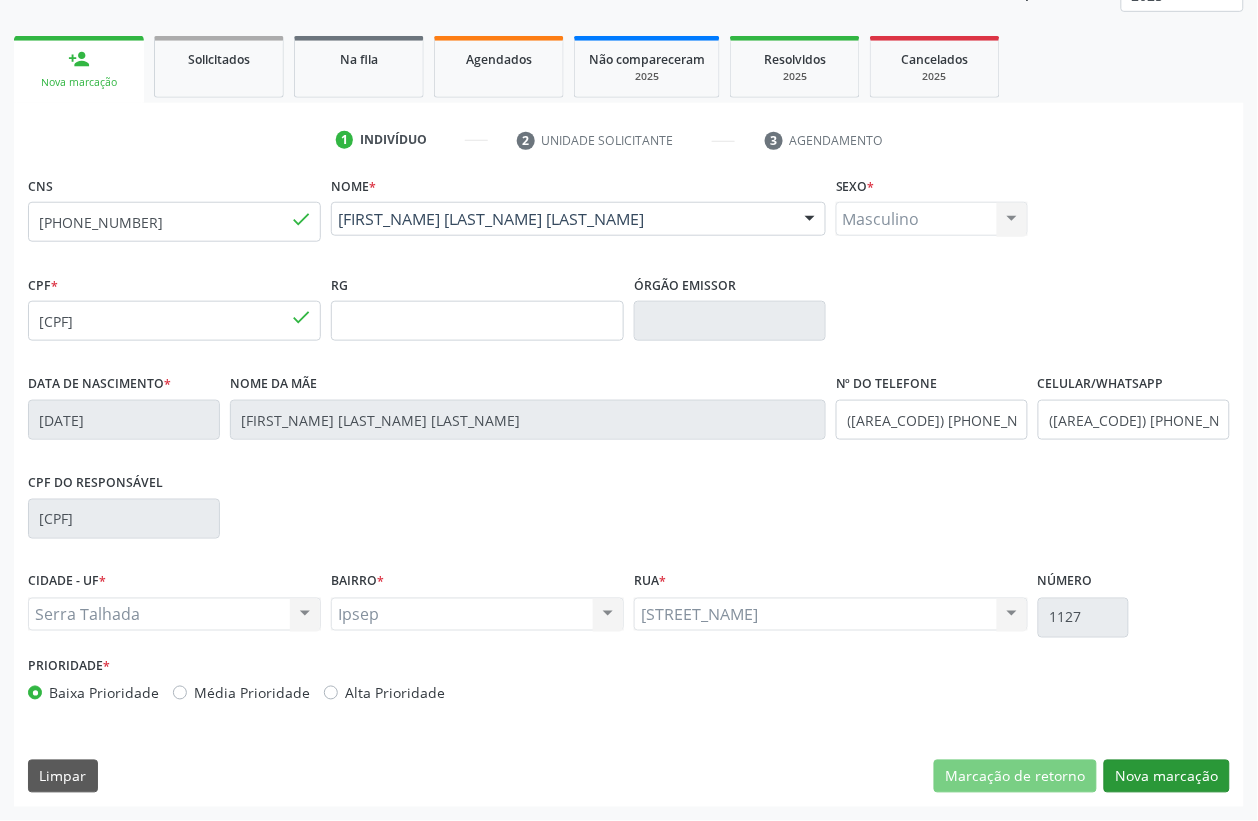 scroll, scrollTop: 85, scrollLeft: 0, axis: vertical 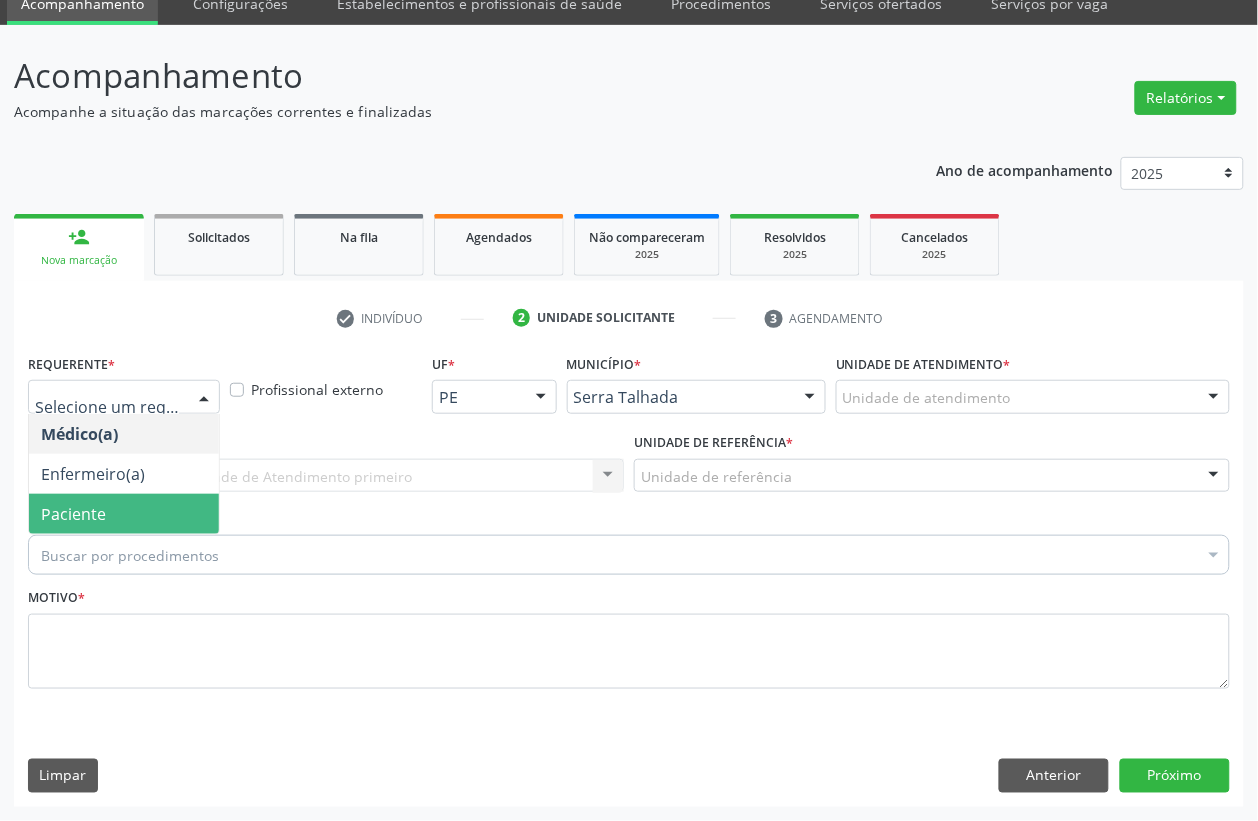 click on "Paciente" at bounding box center (73, 514) 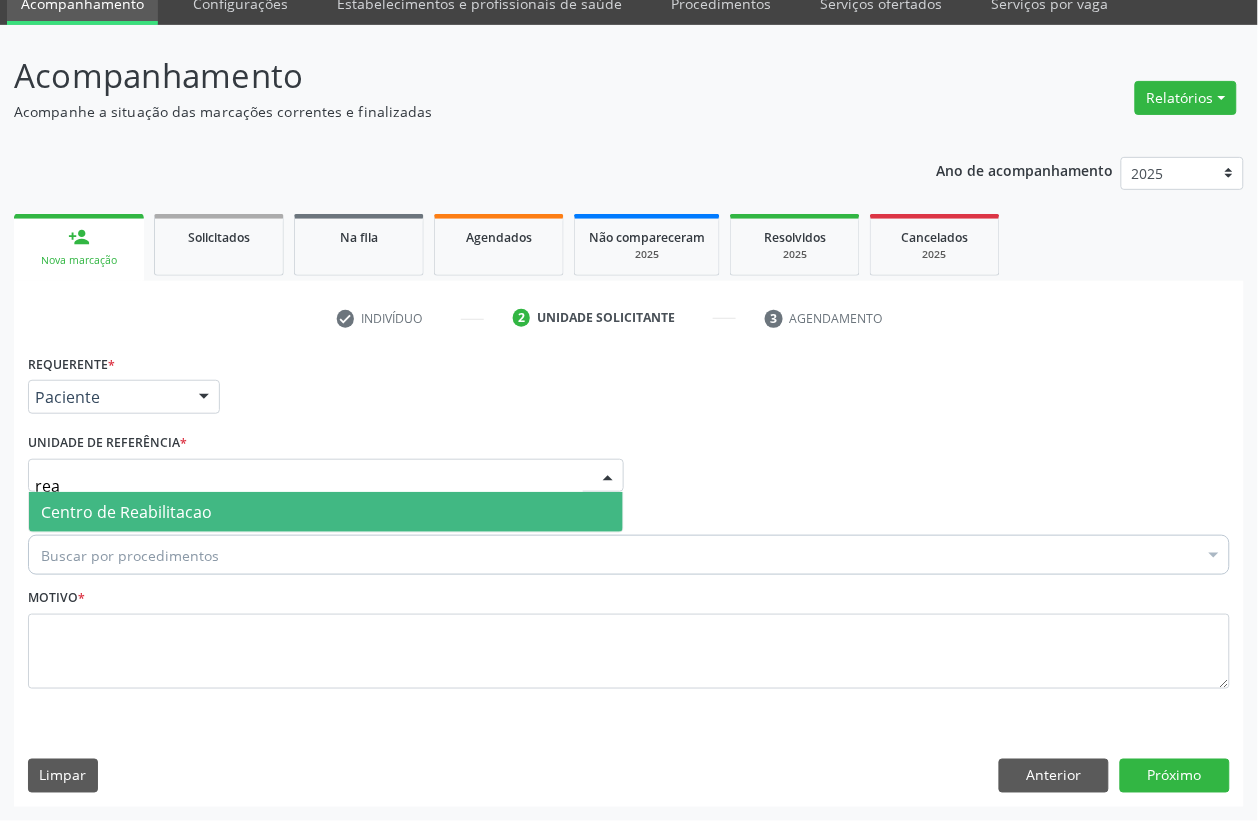 type on "reab" 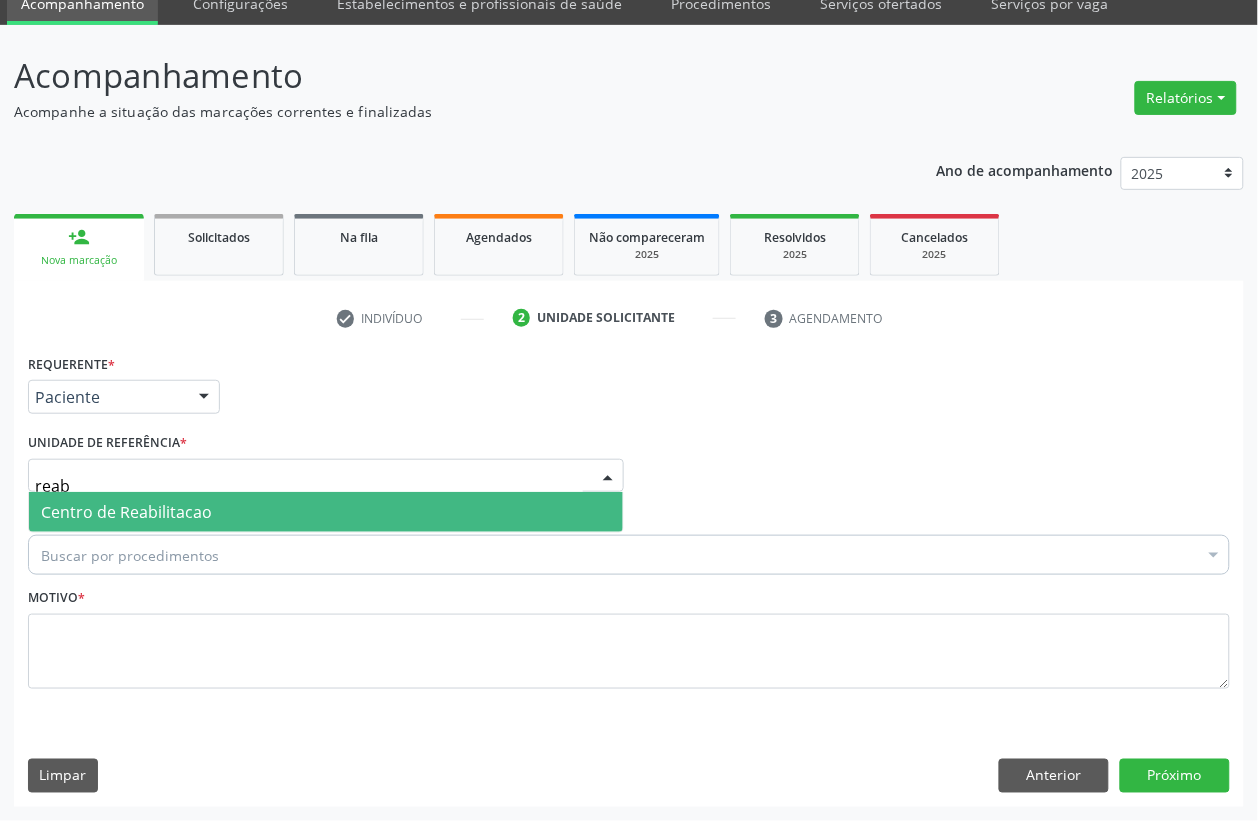 click on "Centro de Reabilitacao" at bounding box center [326, 512] 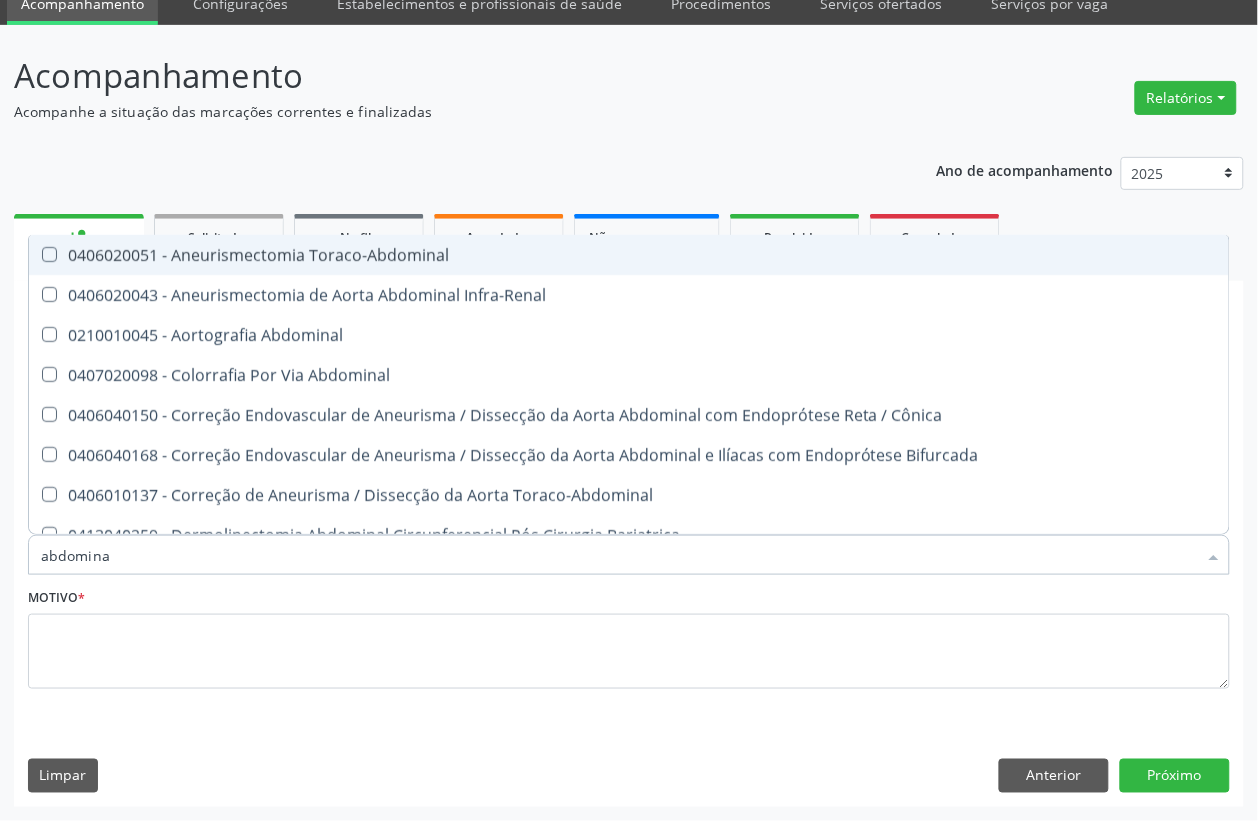 type on "abdominal" 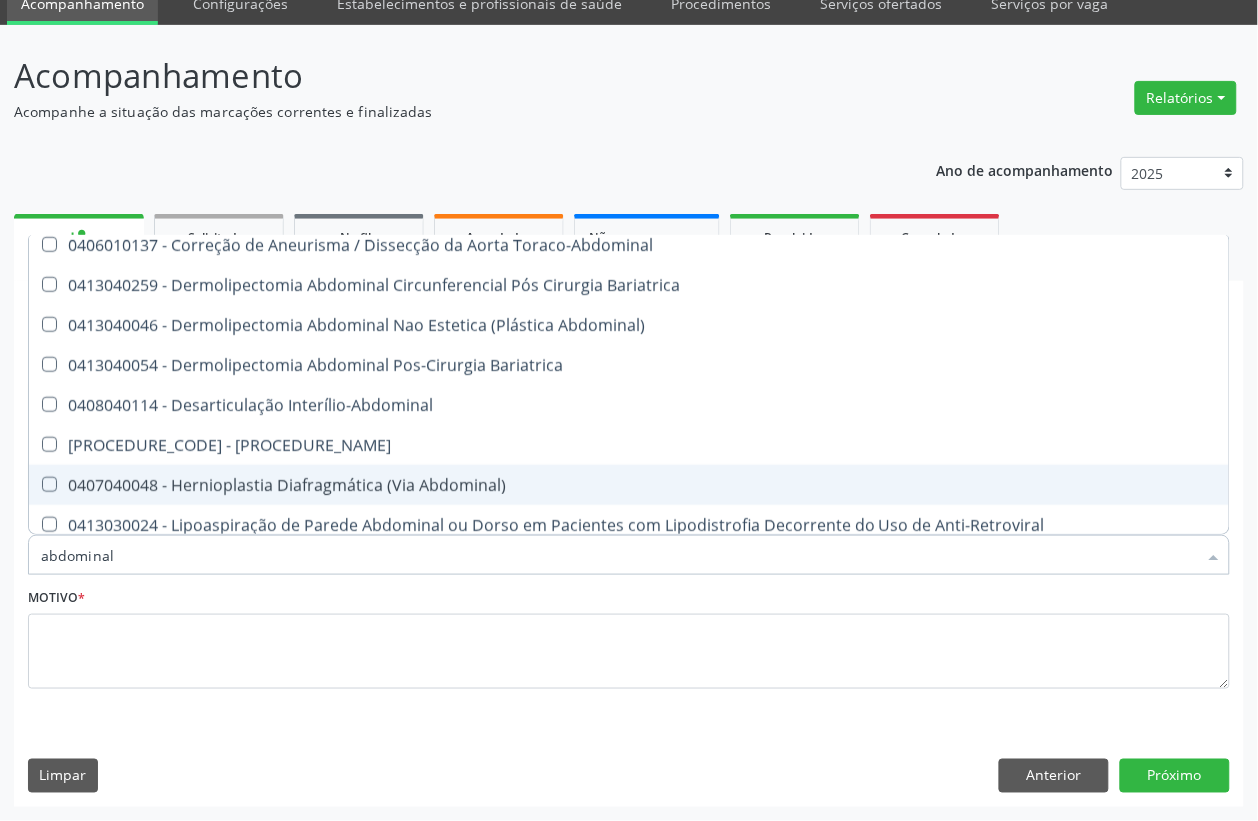 scroll, scrollTop: 701, scrollLeft: 0, axis: vertical 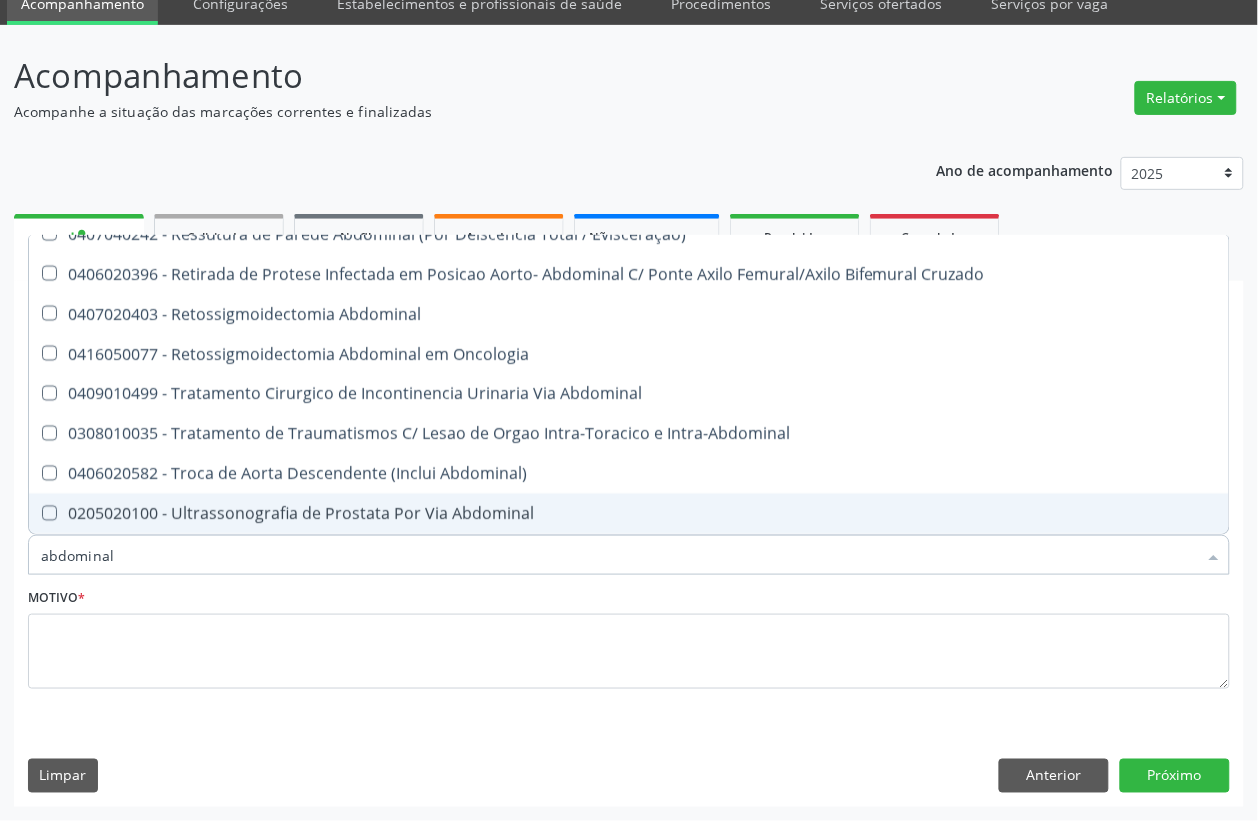 click on "0205020100 - Ultrassonografia de Prostata Por Via Abdominal" at bounding box center (629, 514) 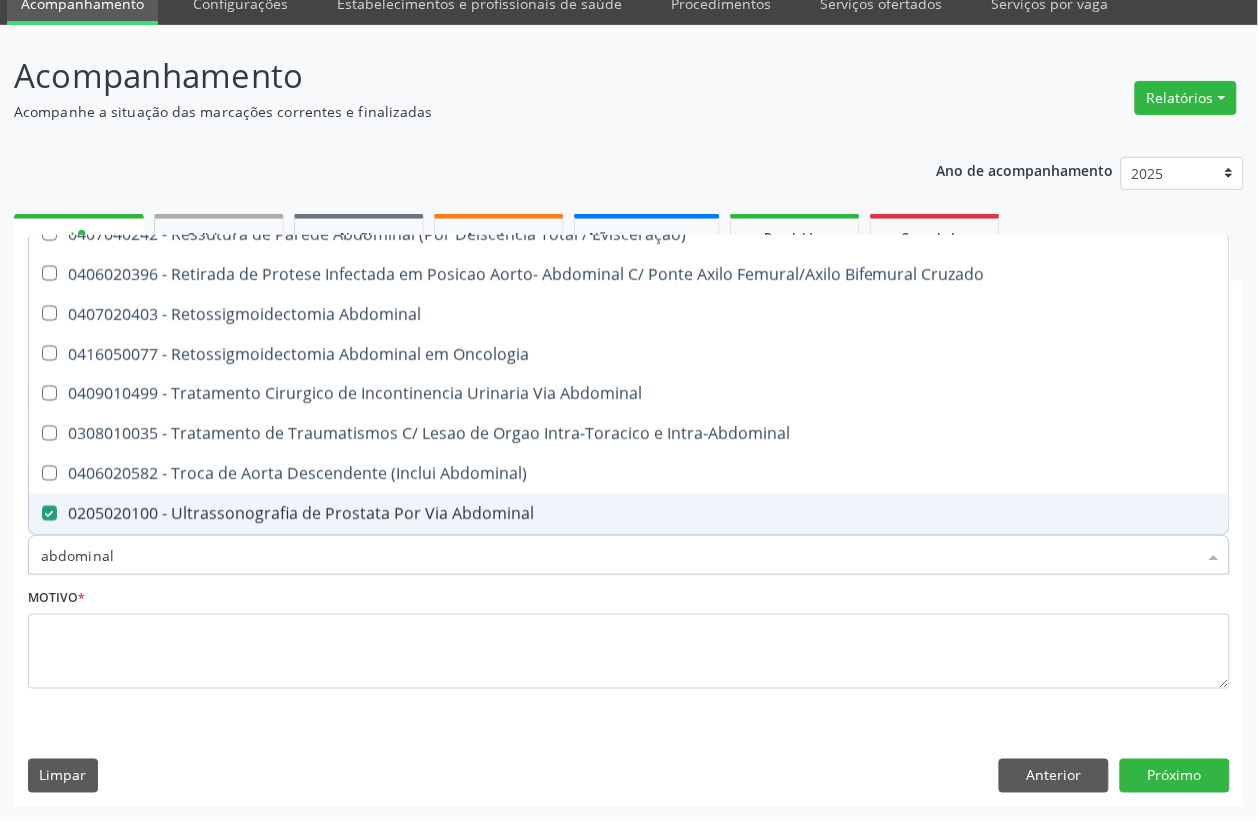 click on "abdominal" at bounding box center [619, 555] 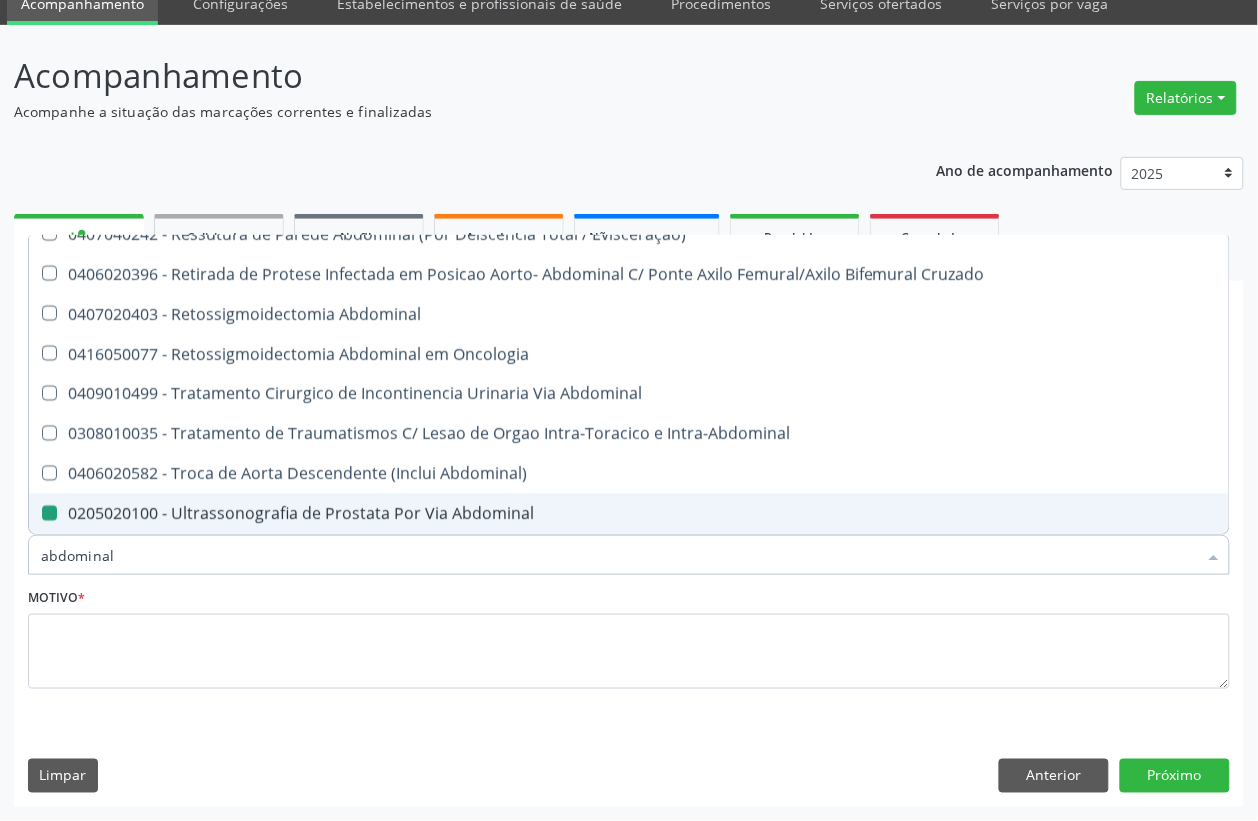 checkbox on "false" 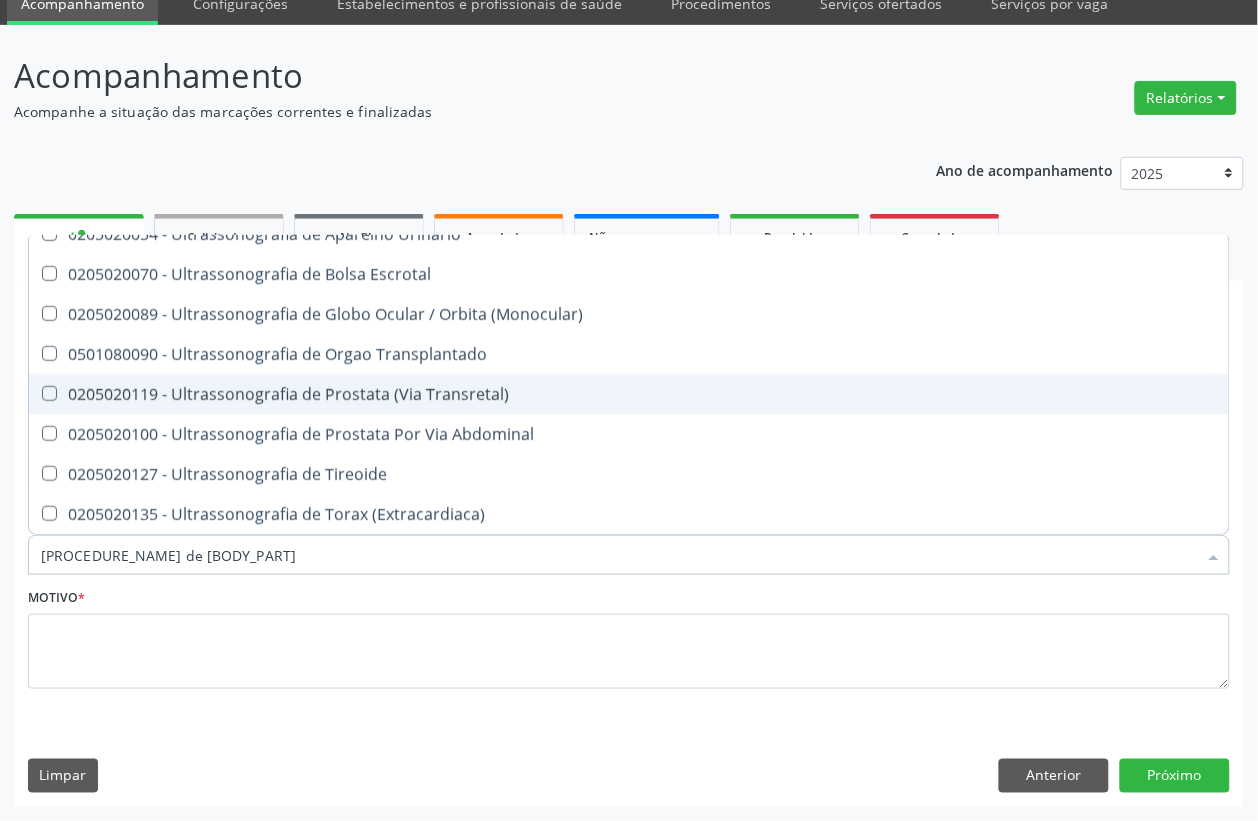 scroll, scrollTop: 0, scrollLeft: 0, axis: both 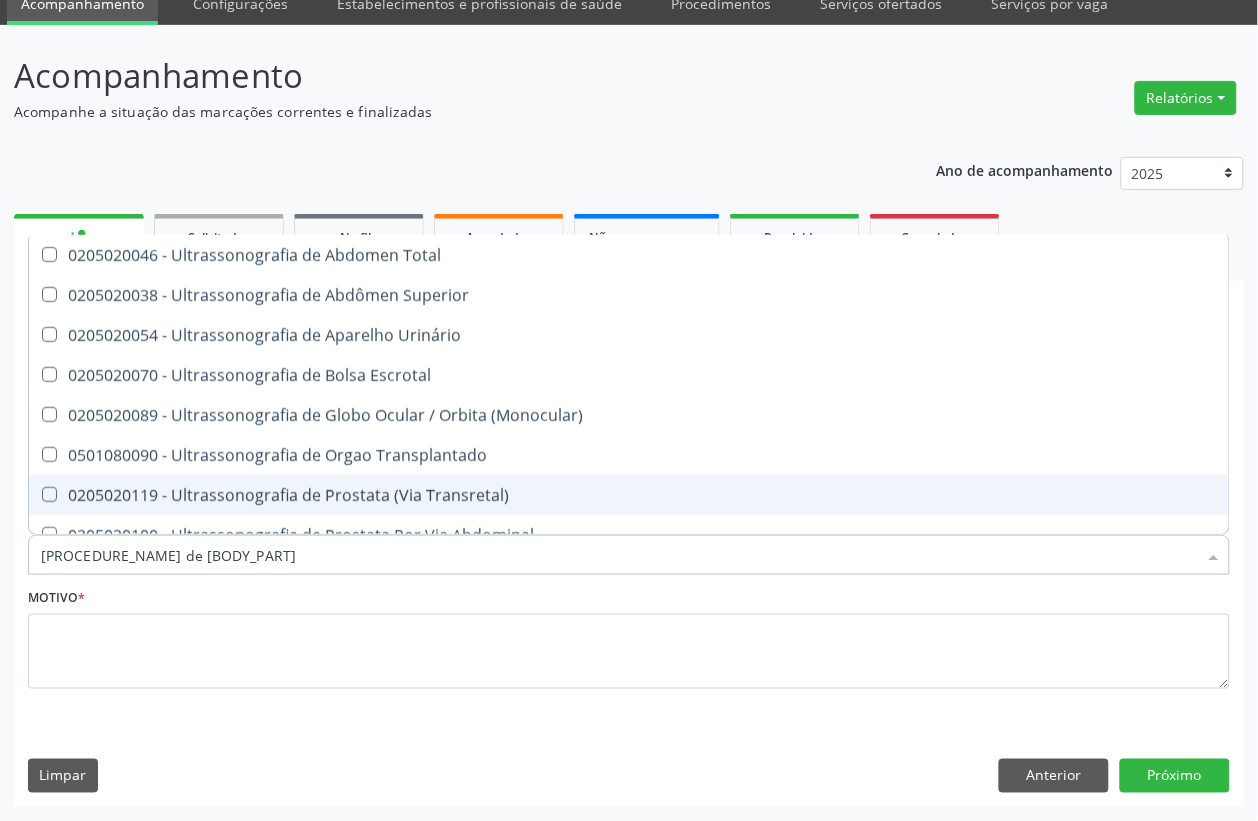 type on "ultrassonografia de ab" 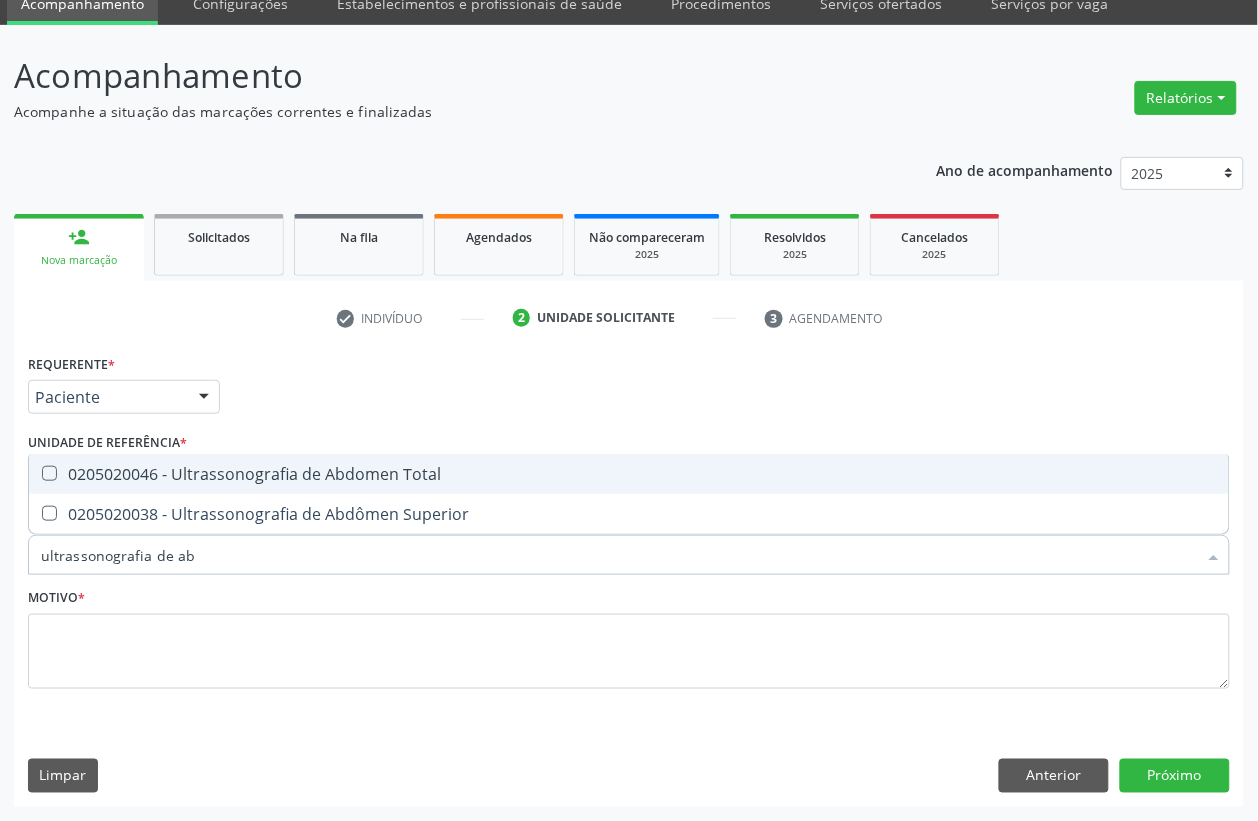 click on "0205020046 - Ultrassonografia de Abdomen Total" at bounding box center [629, 474] 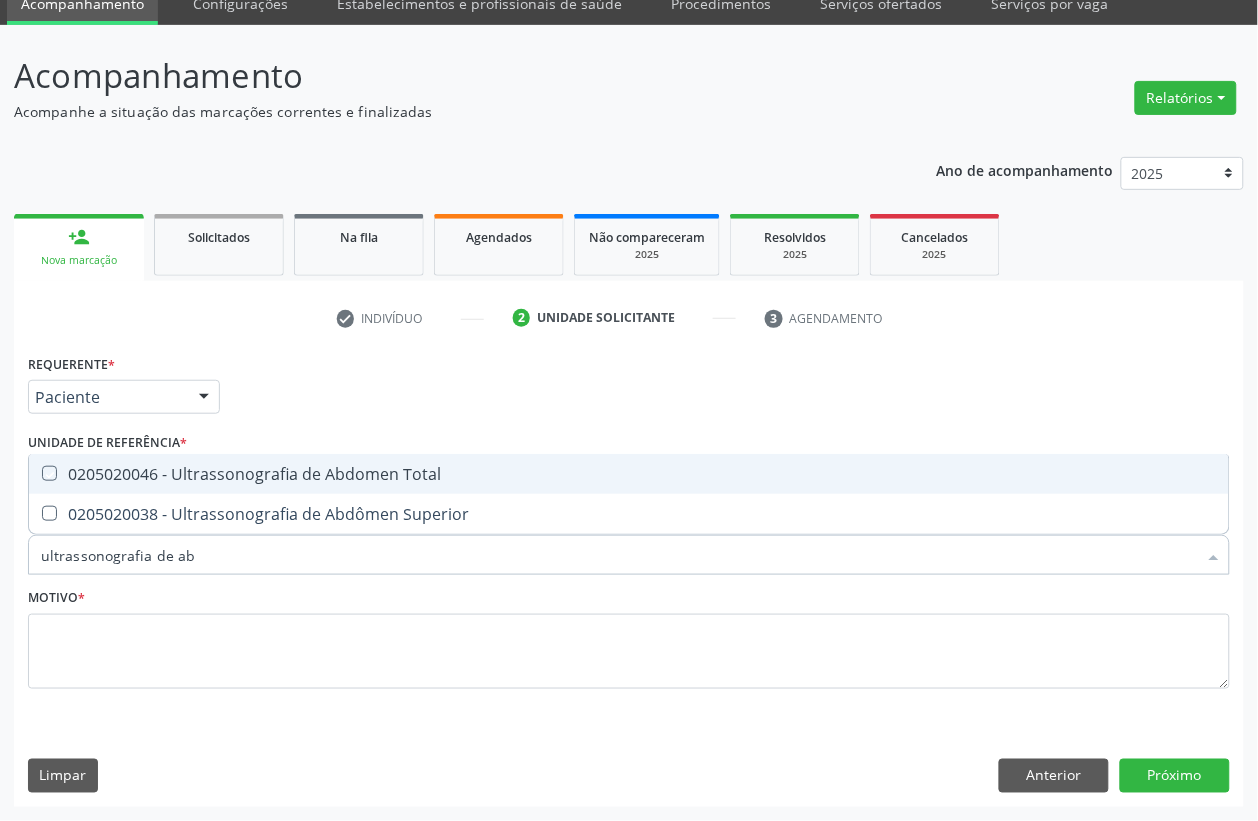 checkbox on "true" 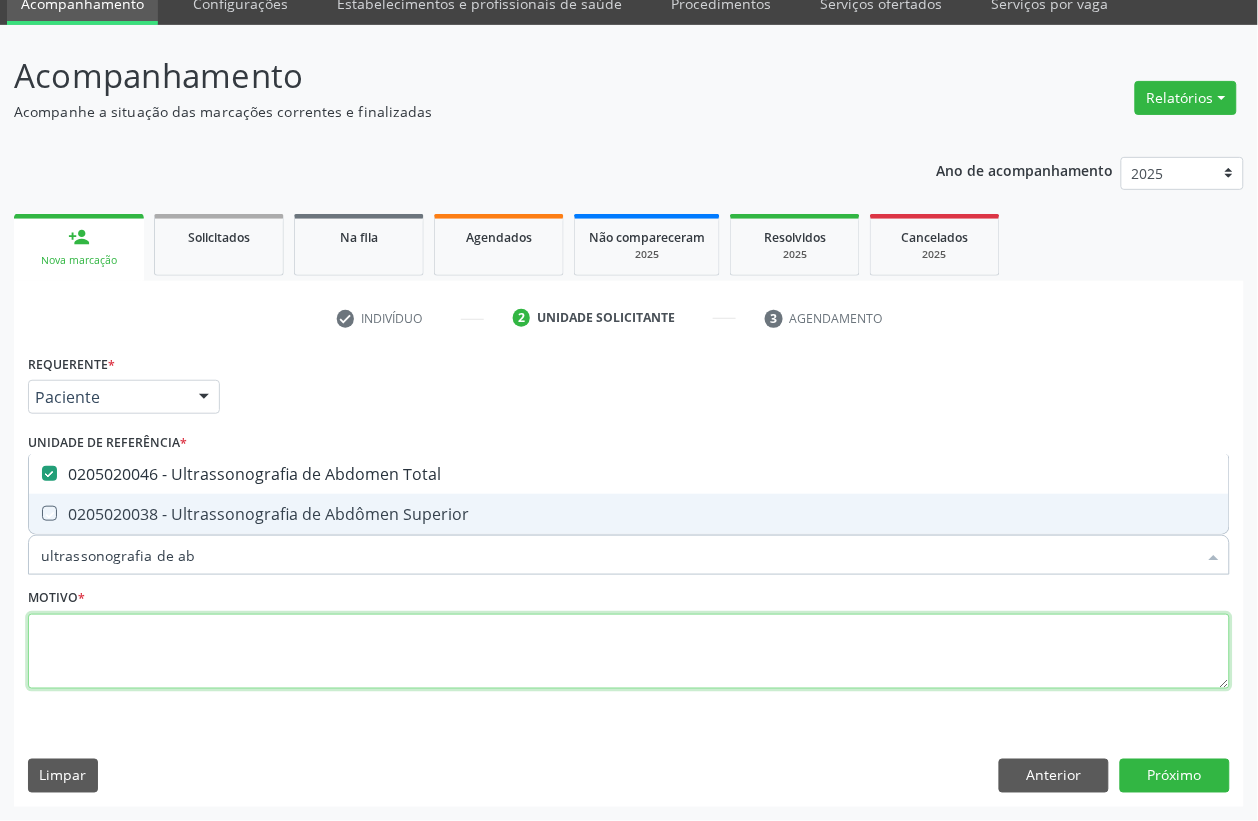 click at bounding box center (629, 652) 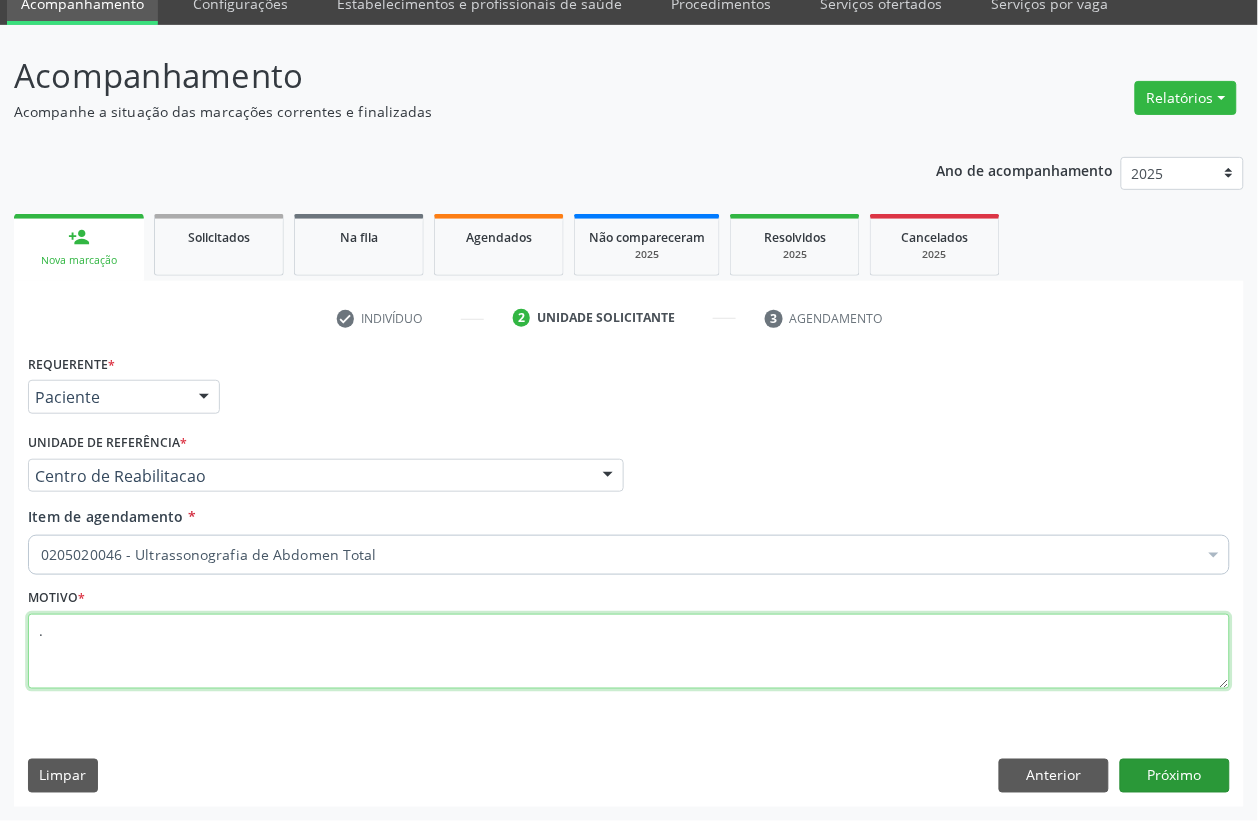 type on "." 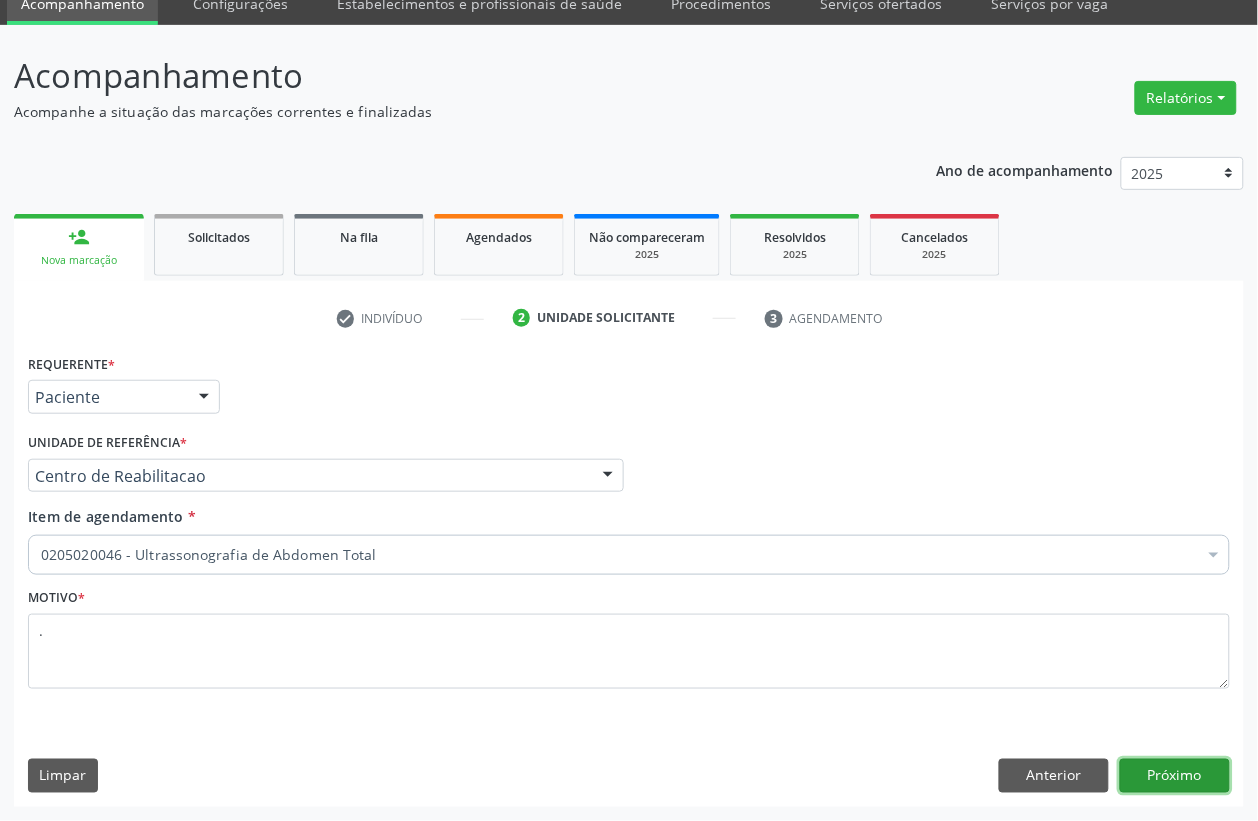 click on "Próximo" at bounding box center [1175, 776] 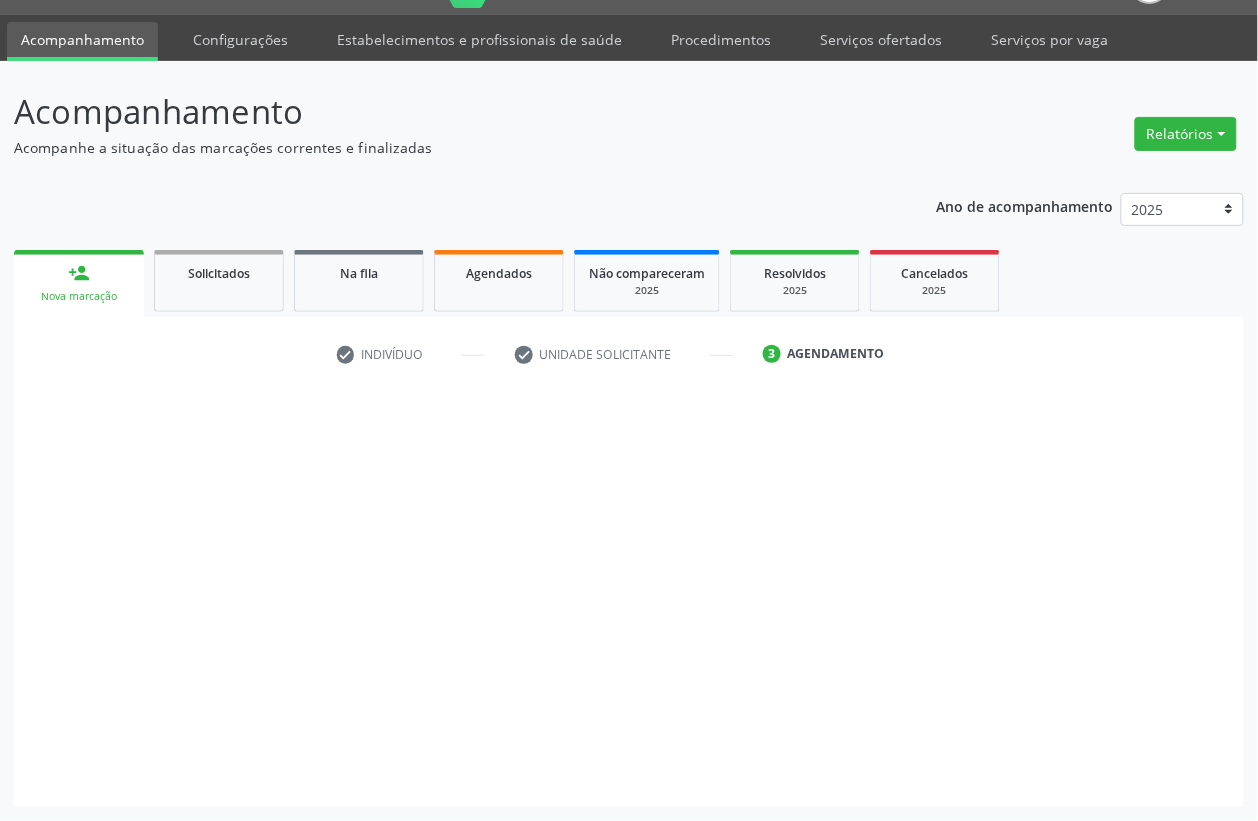 scroll, scrollTop: 50, scrollLeft: 0, axis: vertical 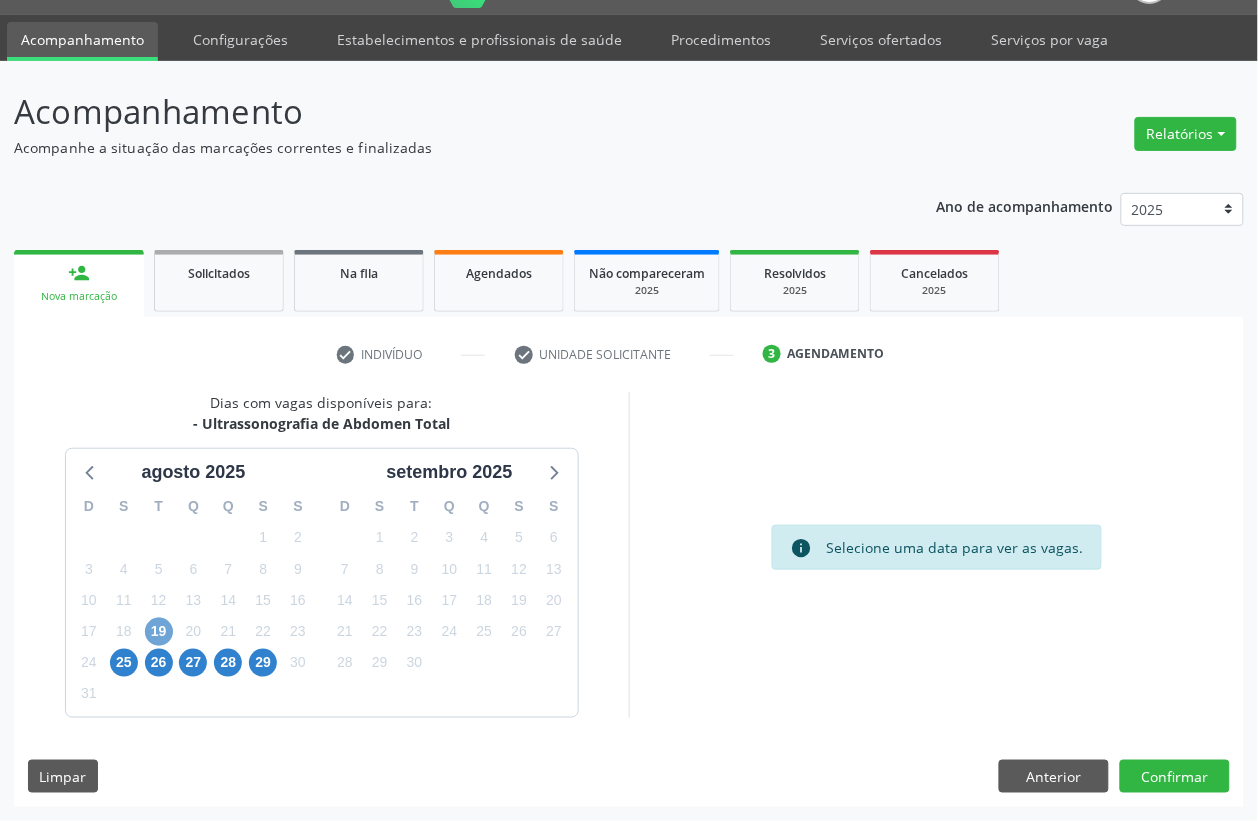 click on "19" at bounding box center (159, 632) 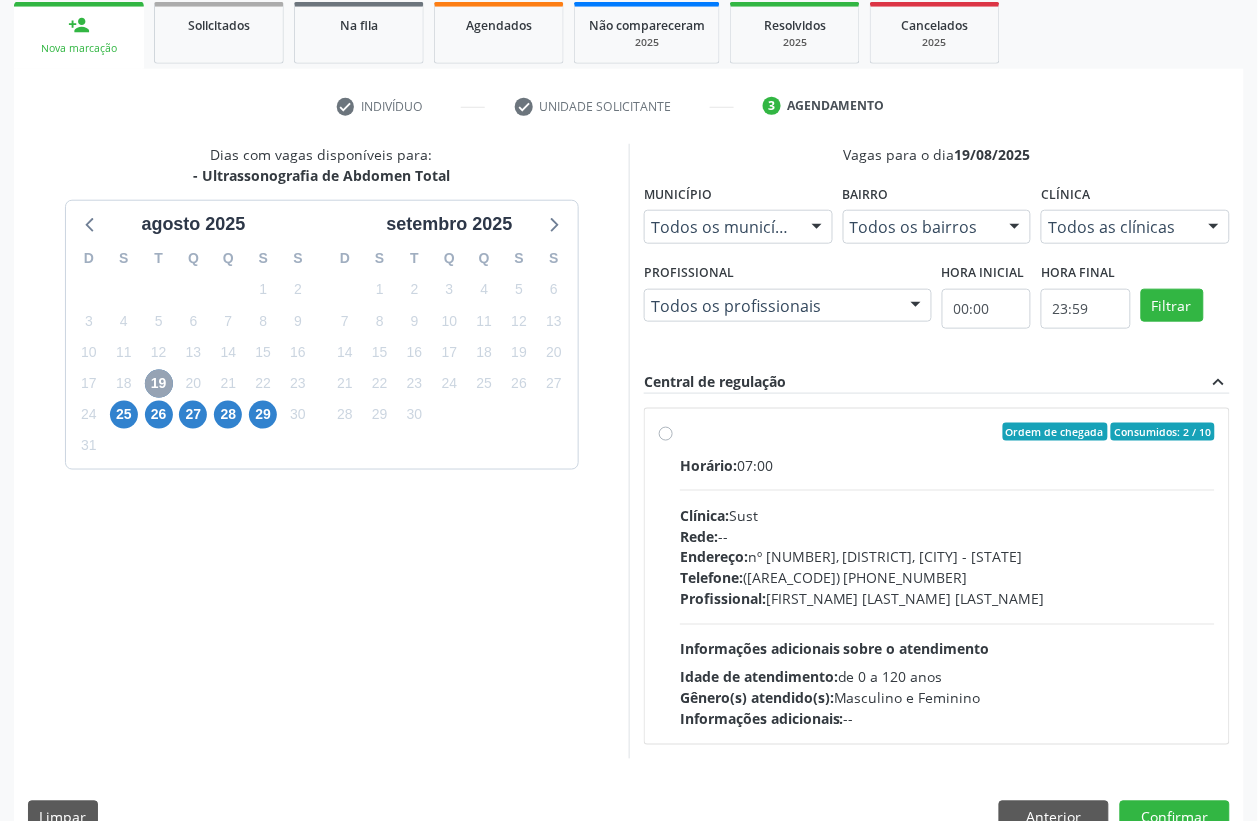 scroll, scrollTop: 300, scrollLeft: 0, axis: vertical 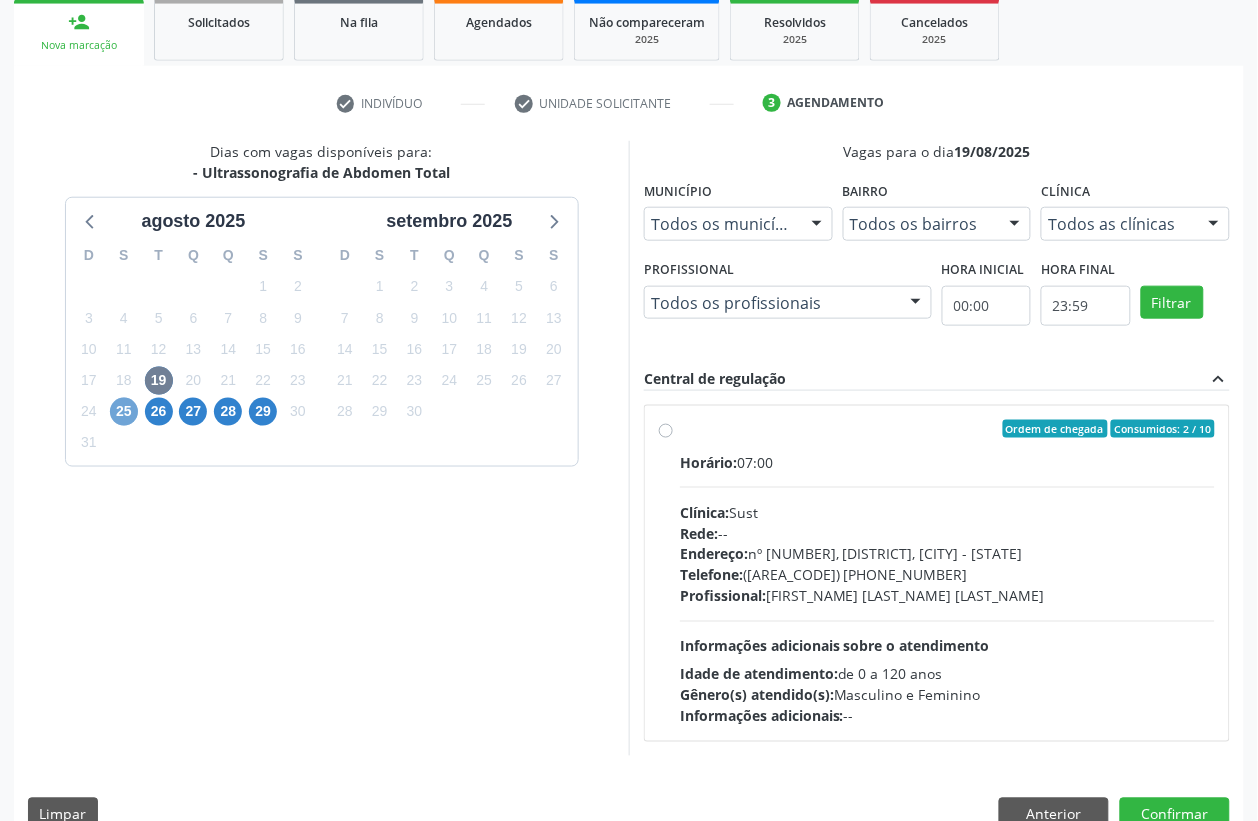 click on "25" at bounding box center [124, 412] 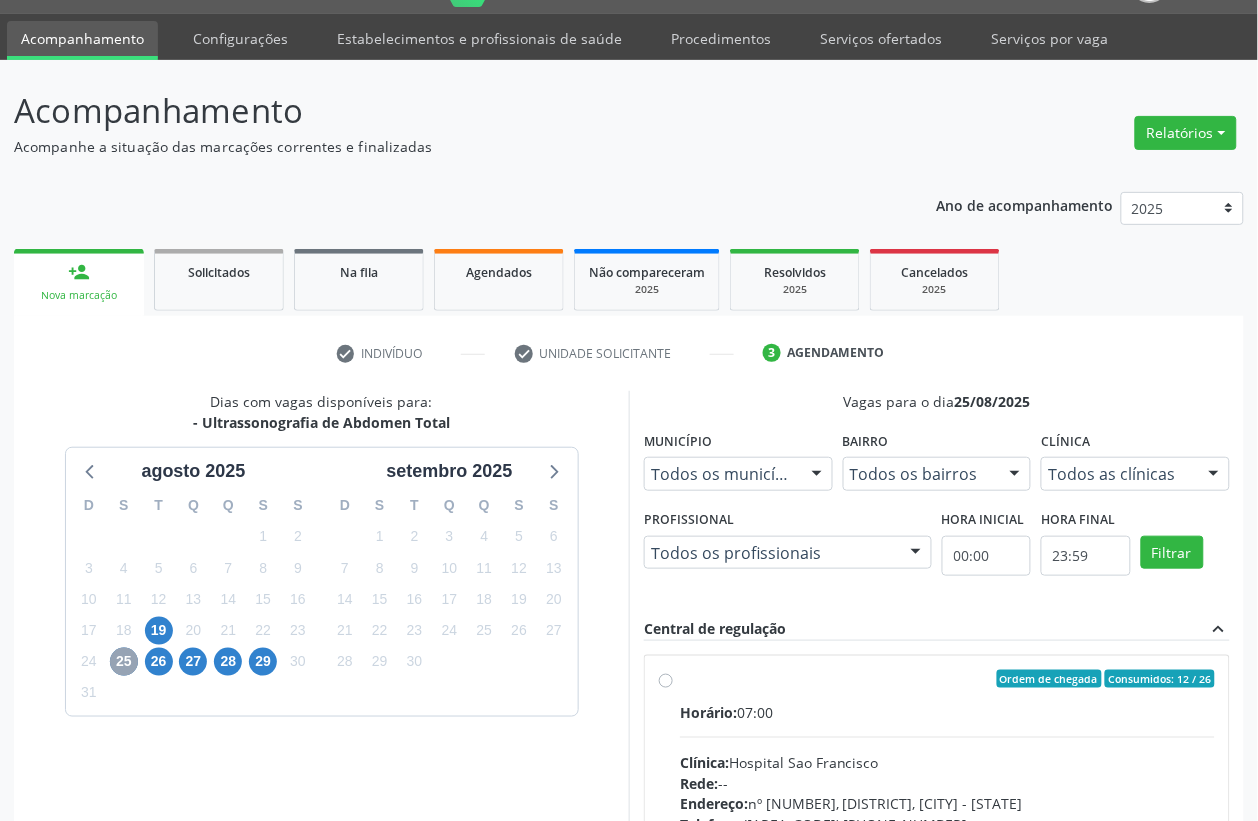 scroll, scrollTop: 300, scrollLeft: 0, axis: vertical 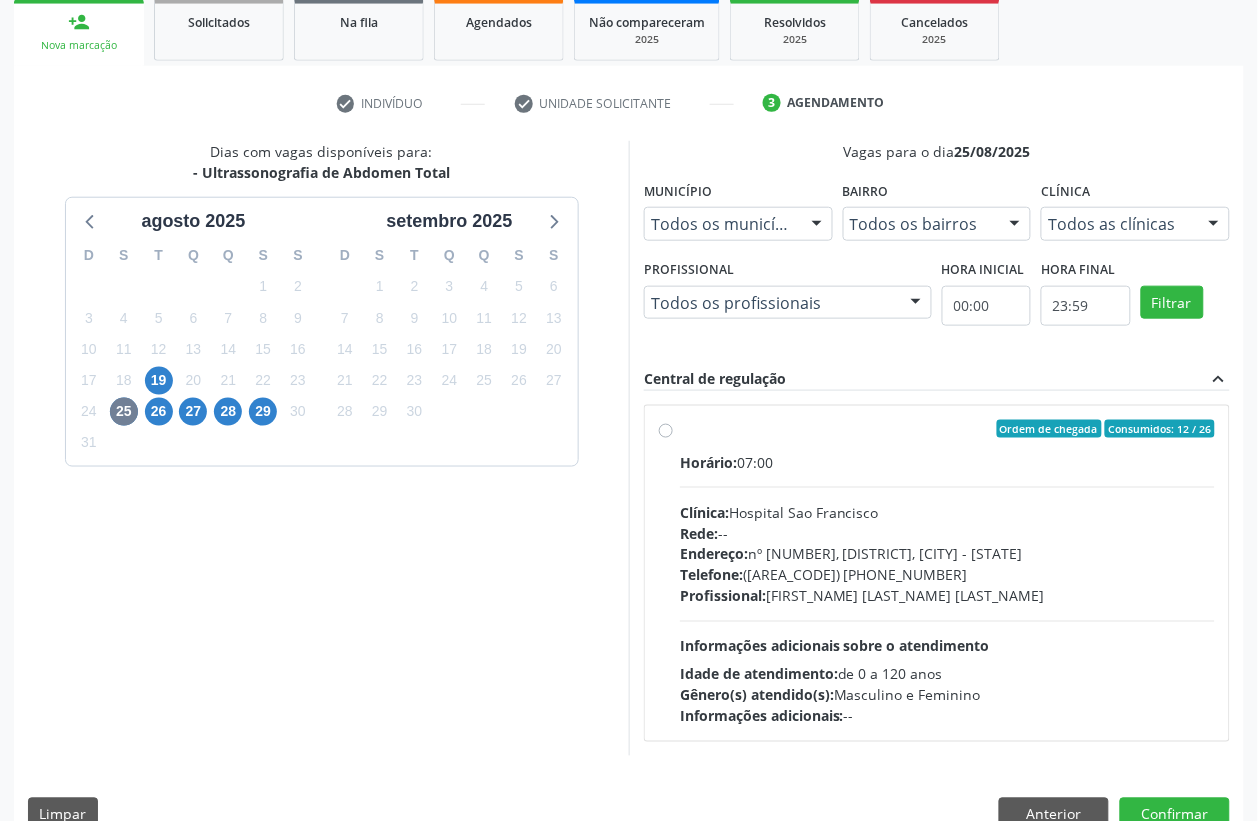 click on "Endereço:   nº [NUMBER], [DISTRICT], [CITY] - [STATE]" at bounding box center (947, 554) 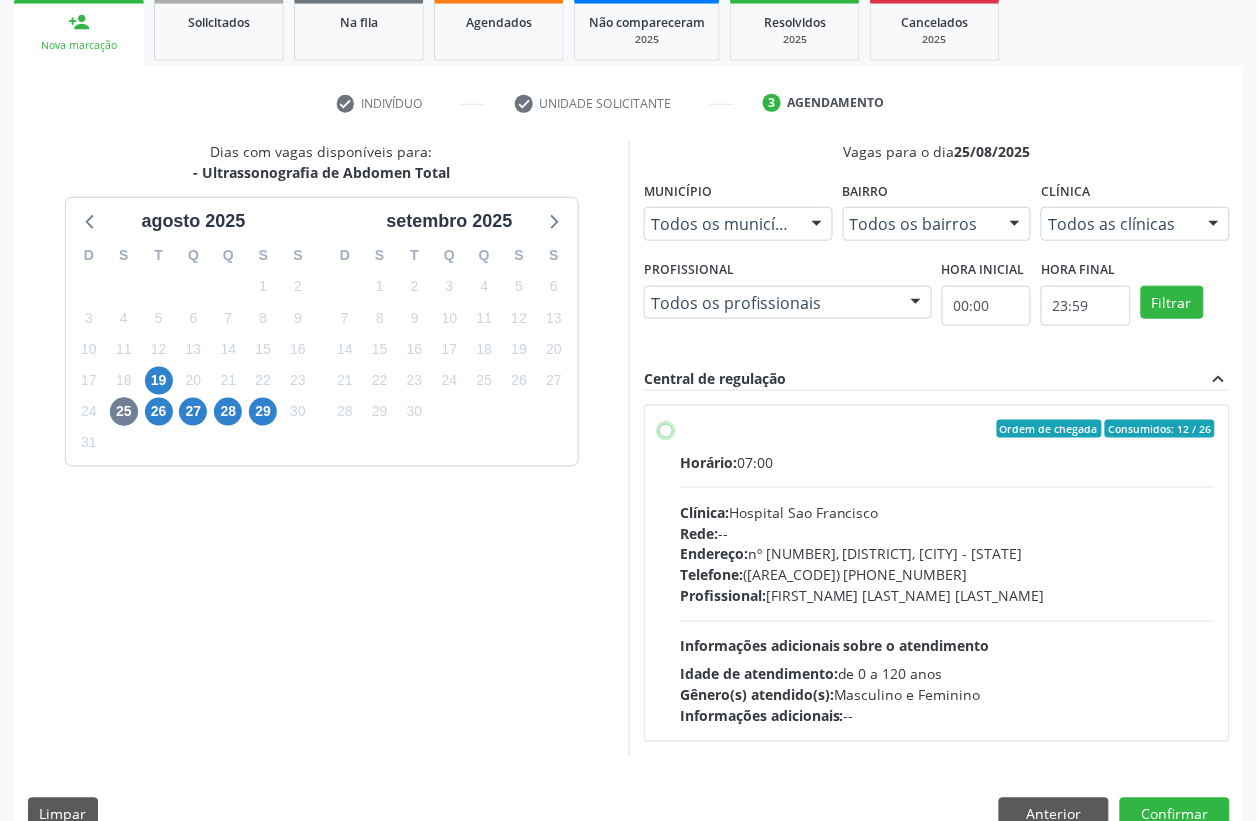 radio on "true" 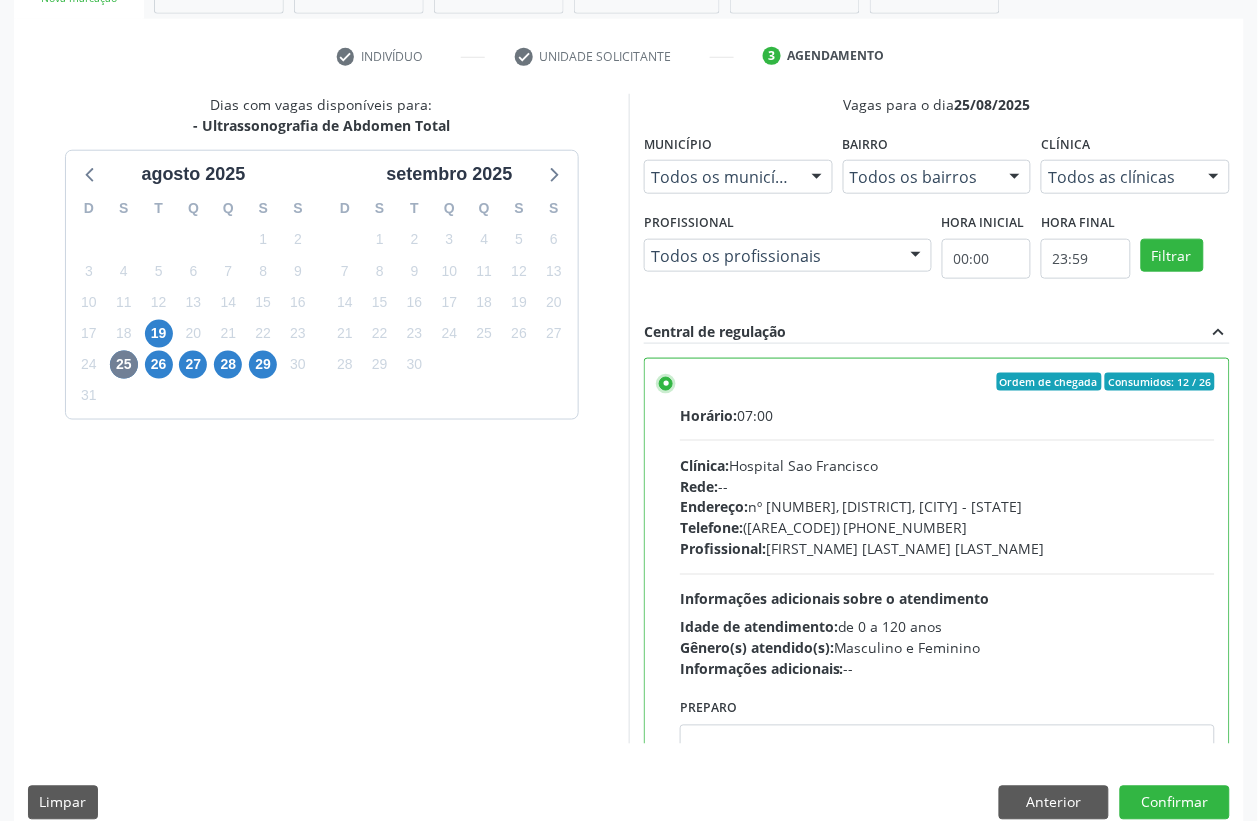 scroll, scrollTop: 373, scrollLeft: 0, axis: vertical 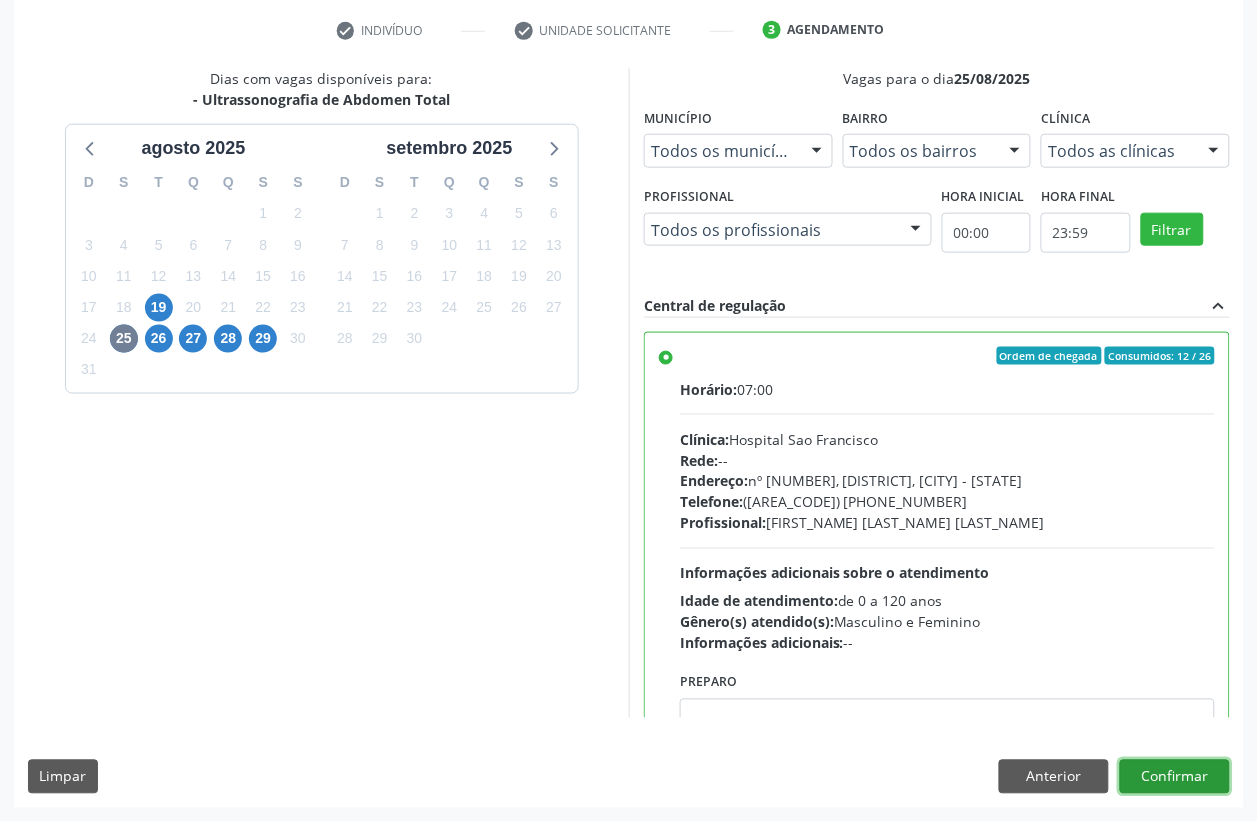 click on "Confirmar" at bounding box center [1175, 777] 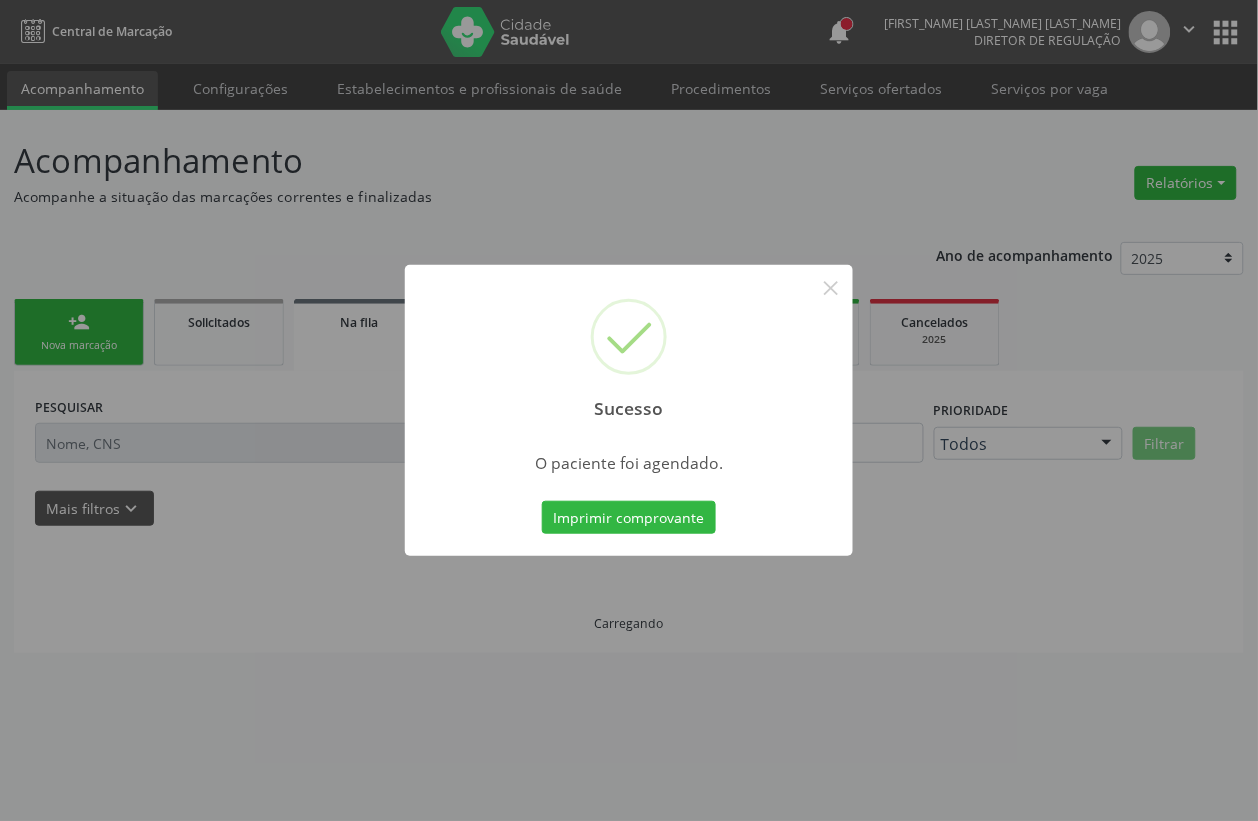 scroll, scrollTop: 0, scrollLeft: 0, axis: both 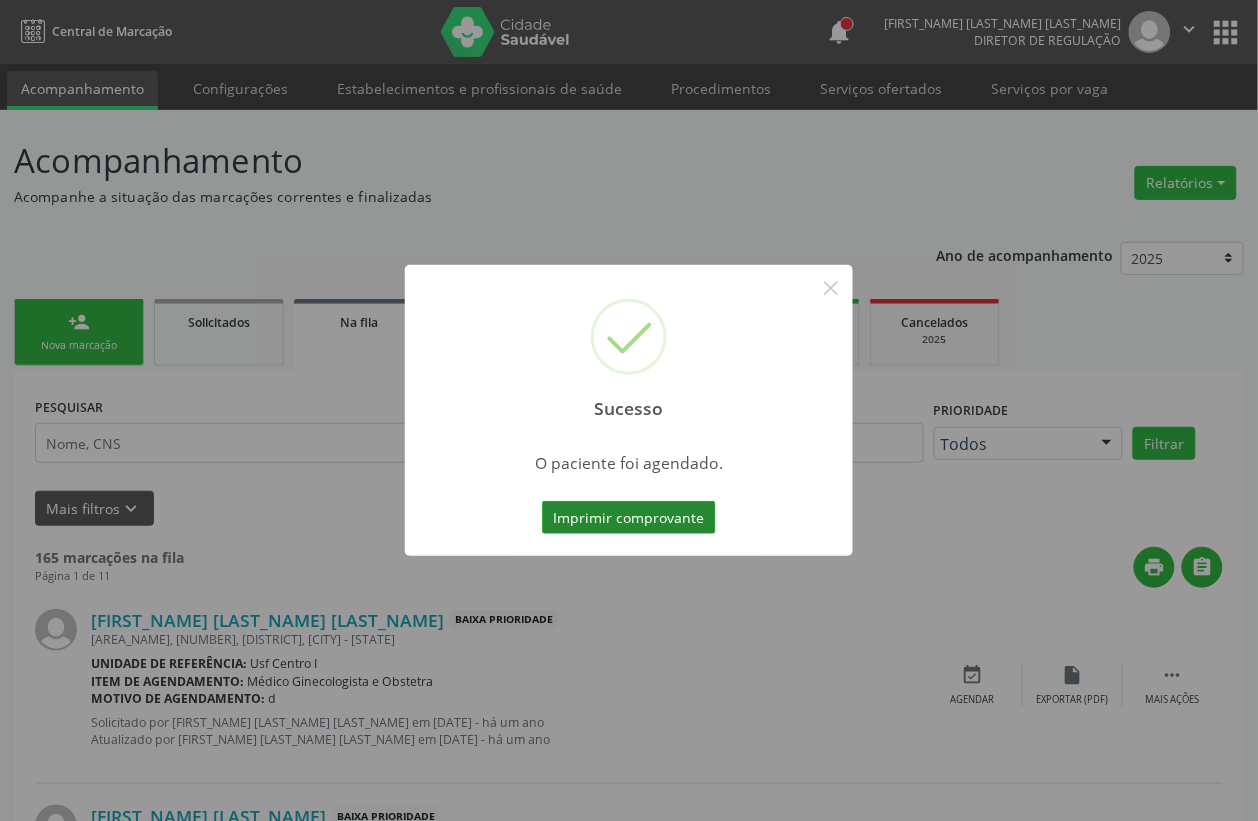 click on "Imprimir comprovante" at bounding box center [629, 518] 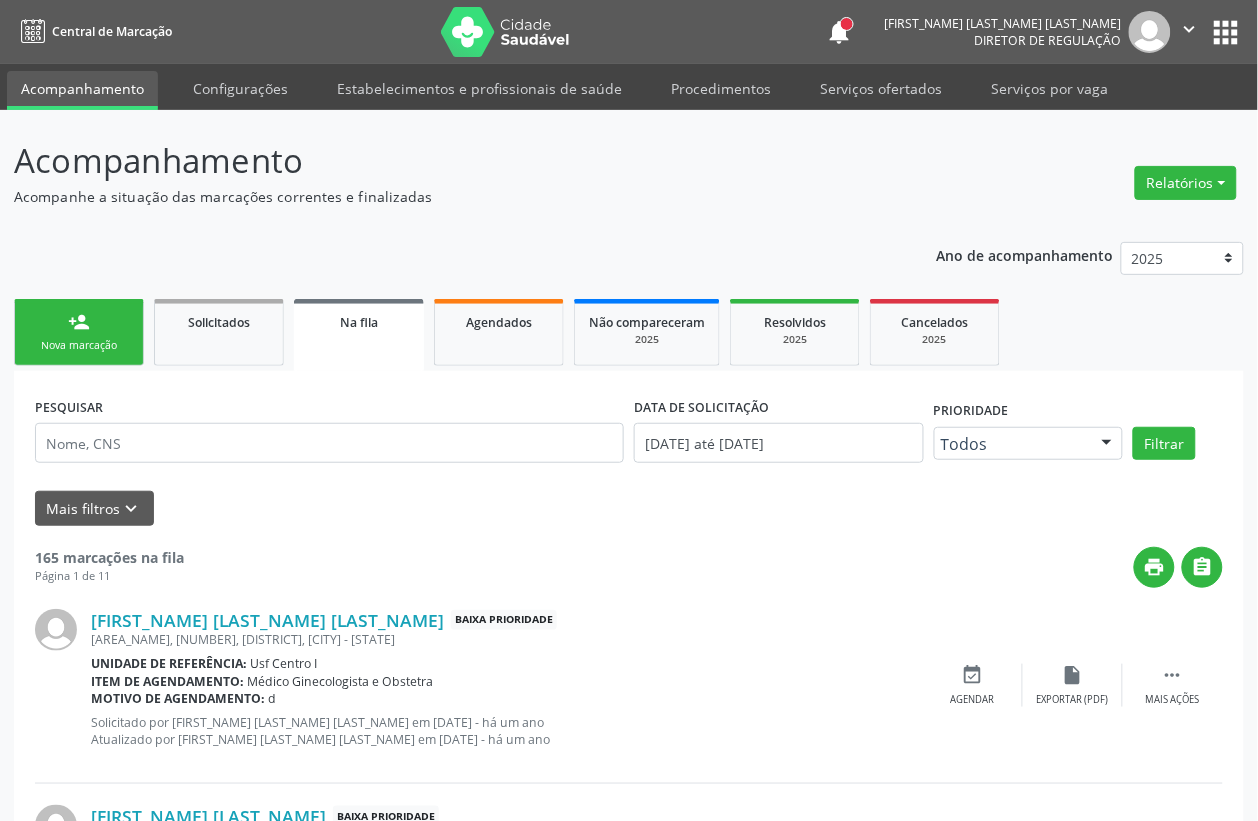 click on "person_add
Nova marcação" at bounding box center (79, 332) 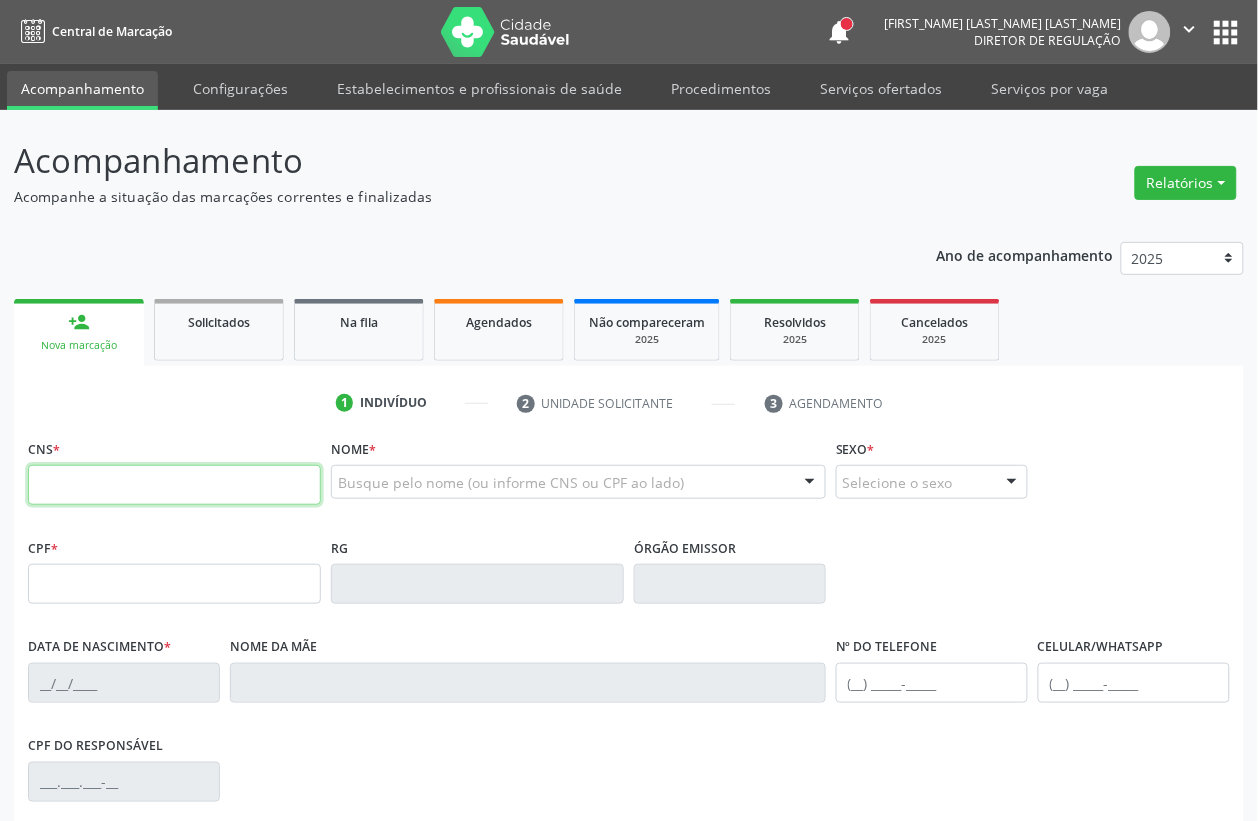 click at bounding box center [174, 485] 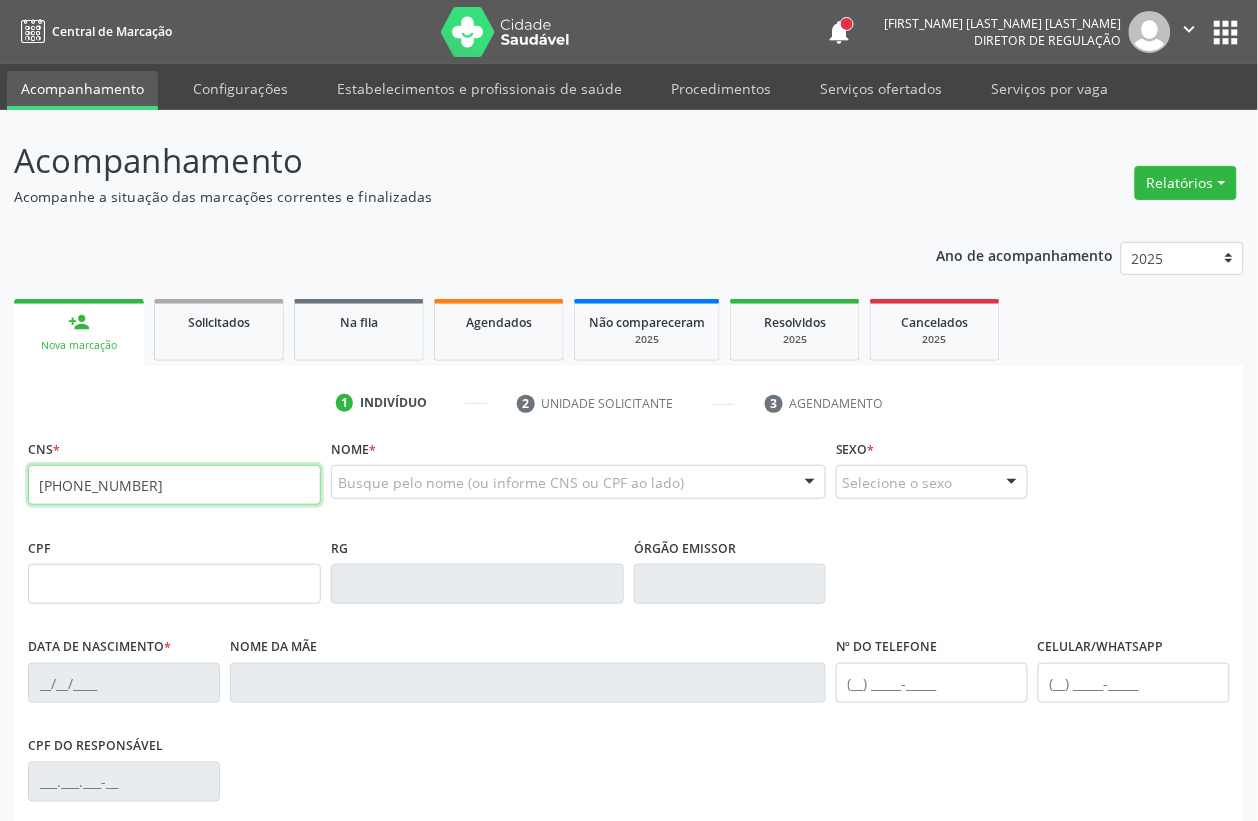 type on "[PHONE_NUMBER]" 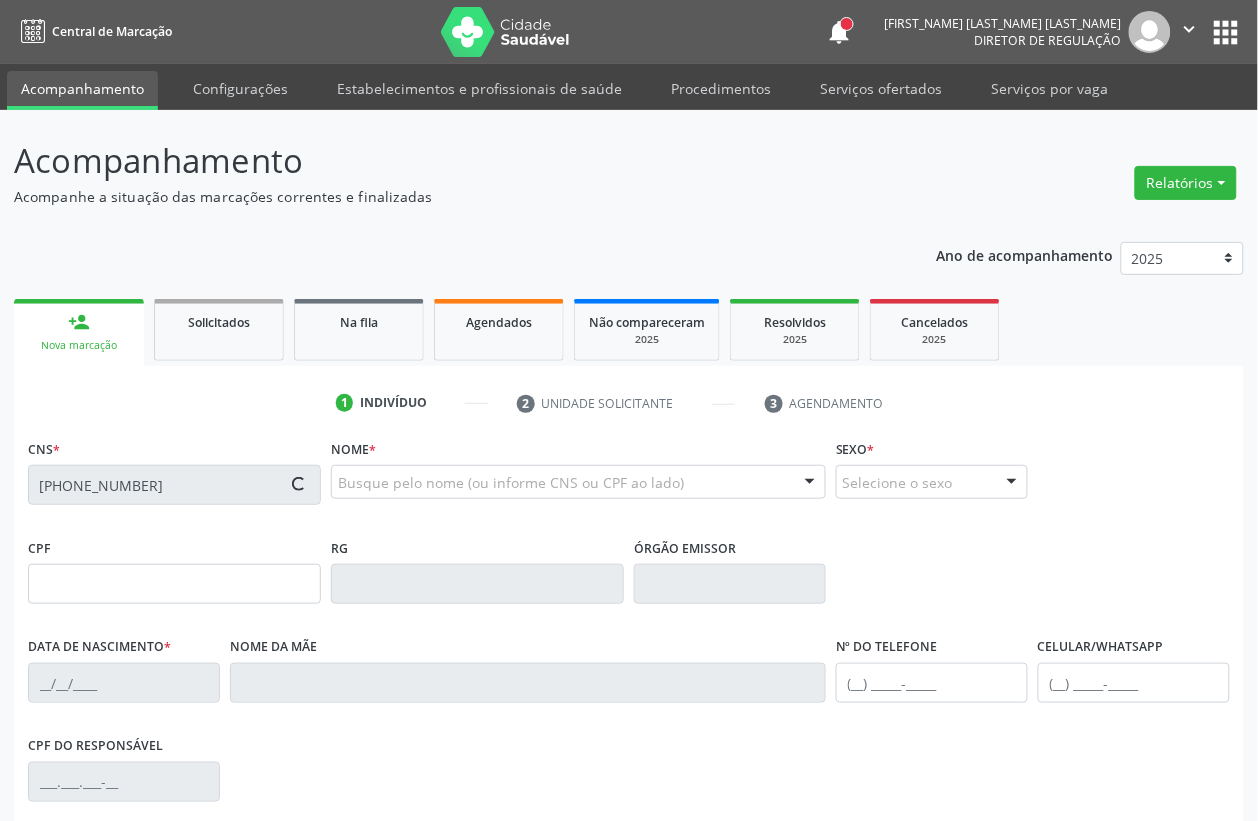 type on "[CPF]" 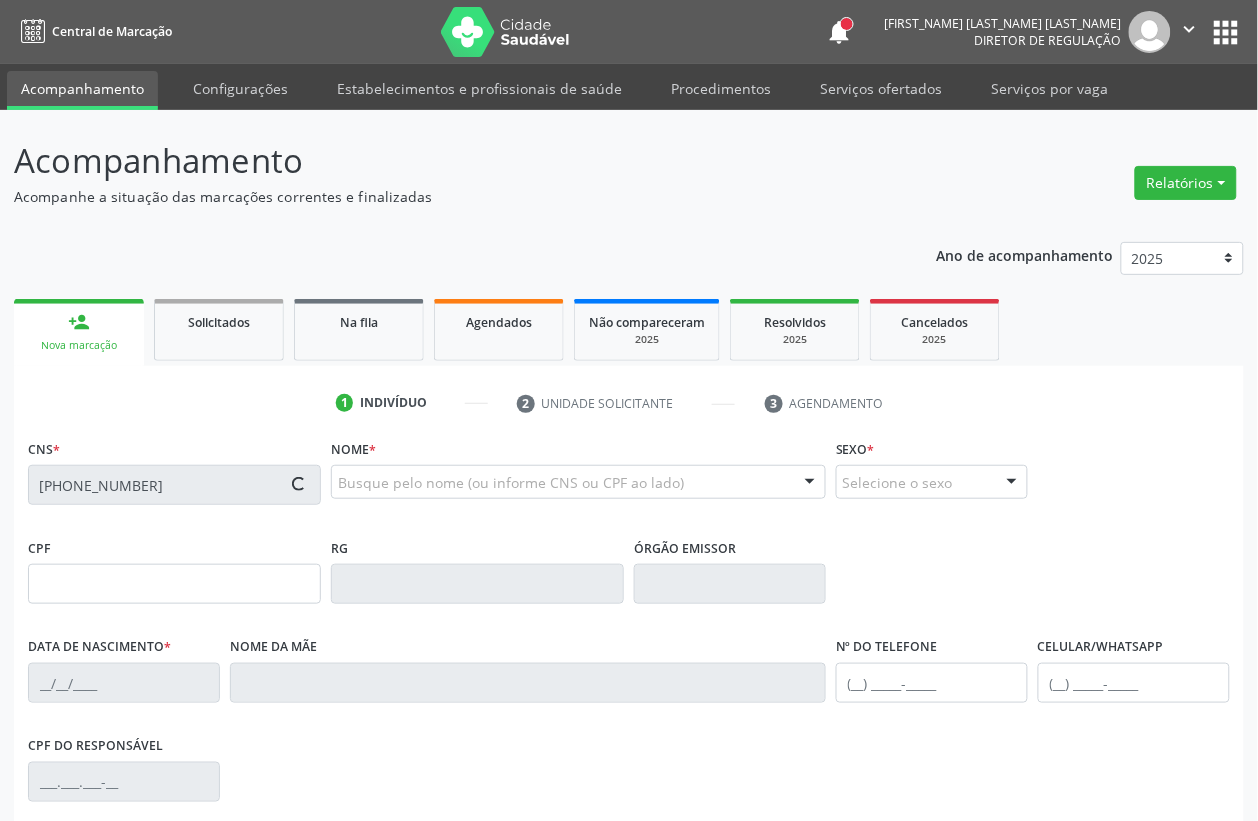 type on "[DATE]" 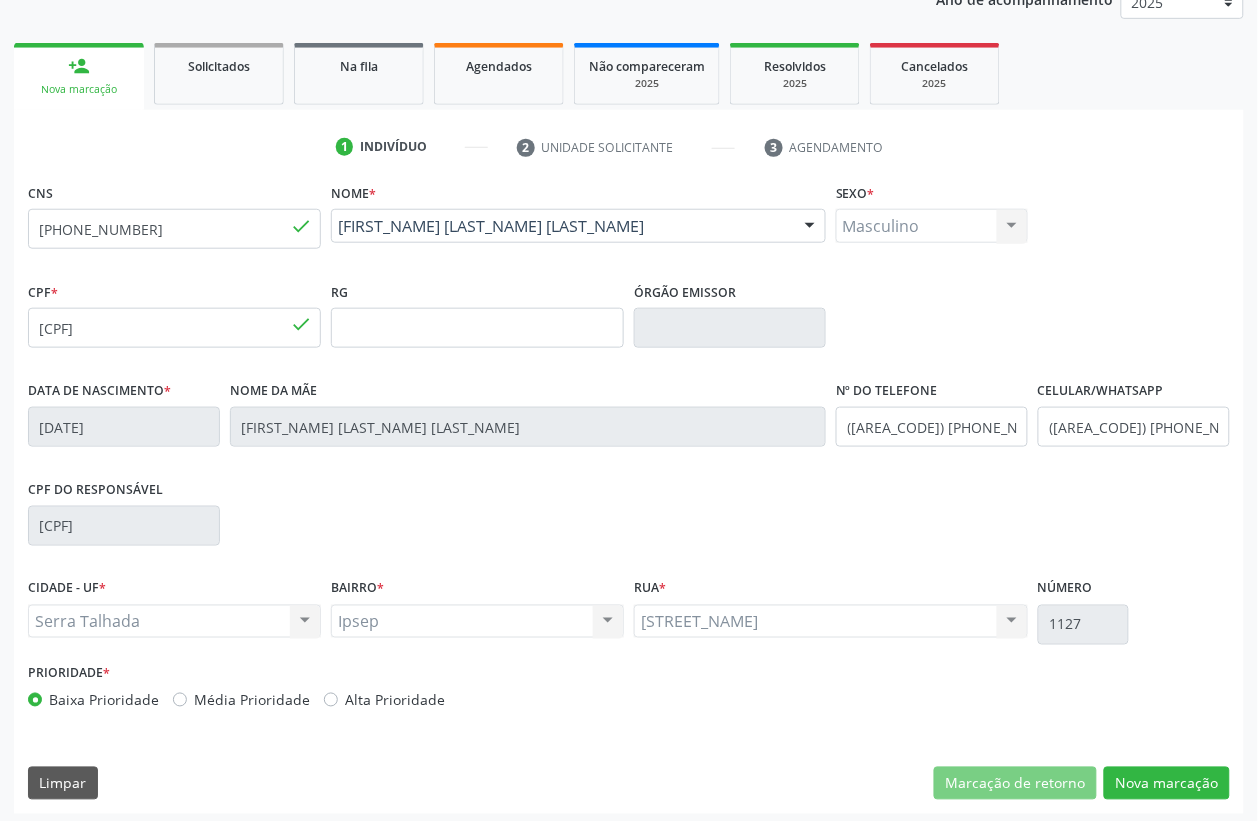 scroll, scrollTop: 263, scrollLeft: 0, axis: vertical 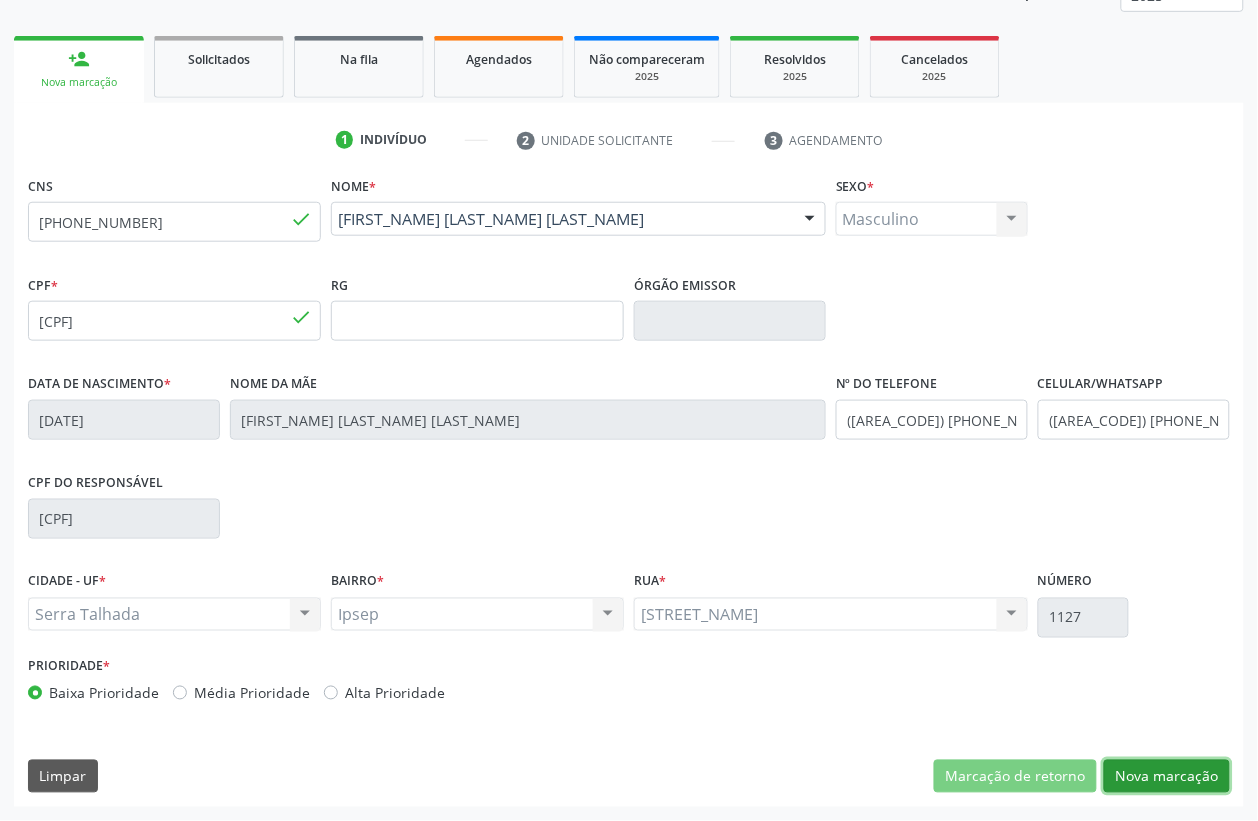 click on "Nova marcação" at bounding box center [1167, 777] 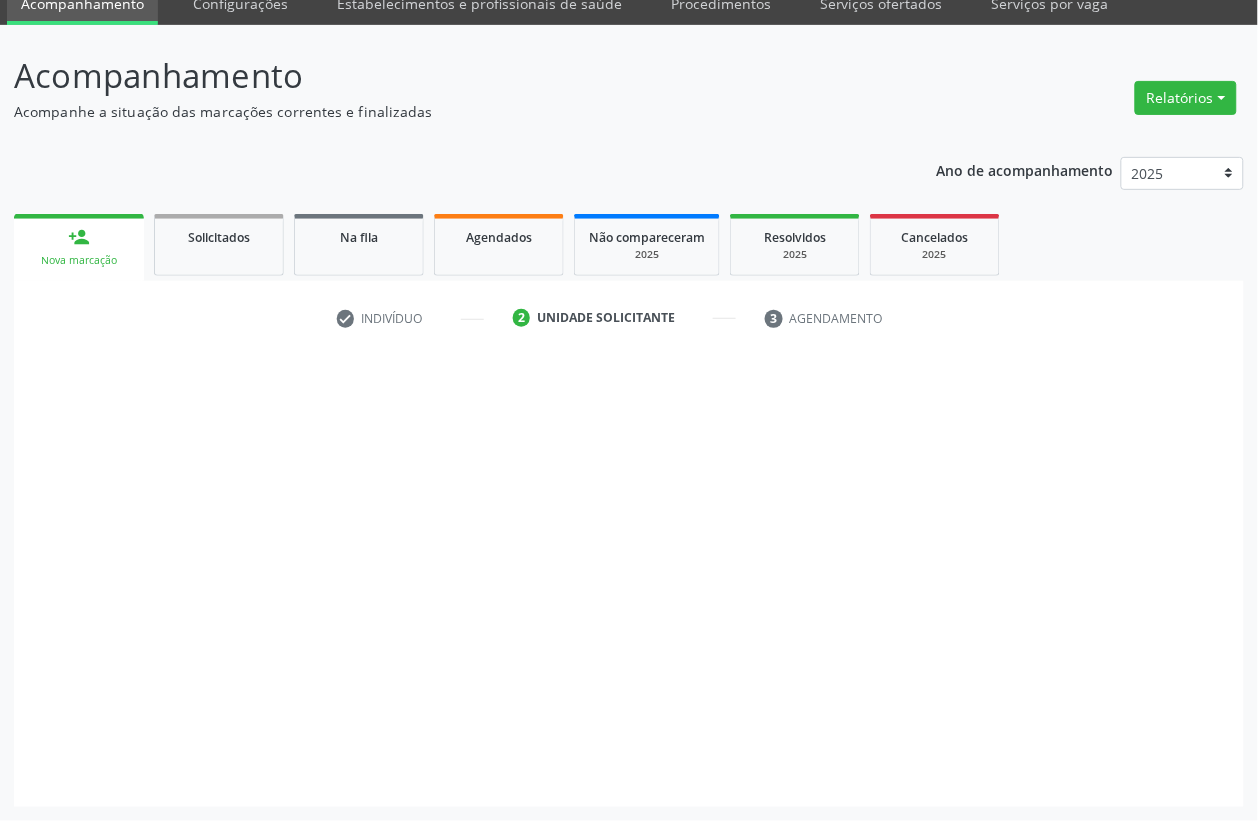 scroll, scrollTop: 85, scrollLeft: 0, axis: vertical 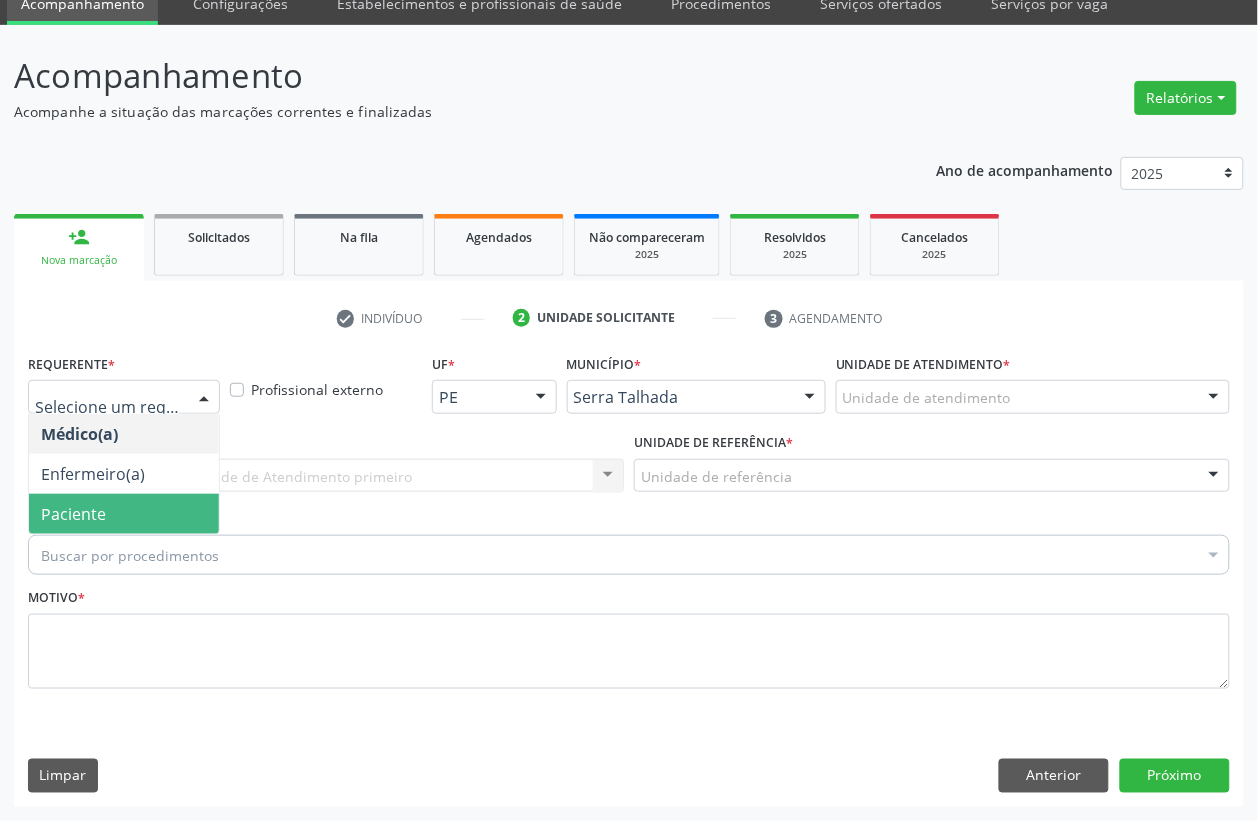 click on "Paciente" at bounding box center [124, 514] 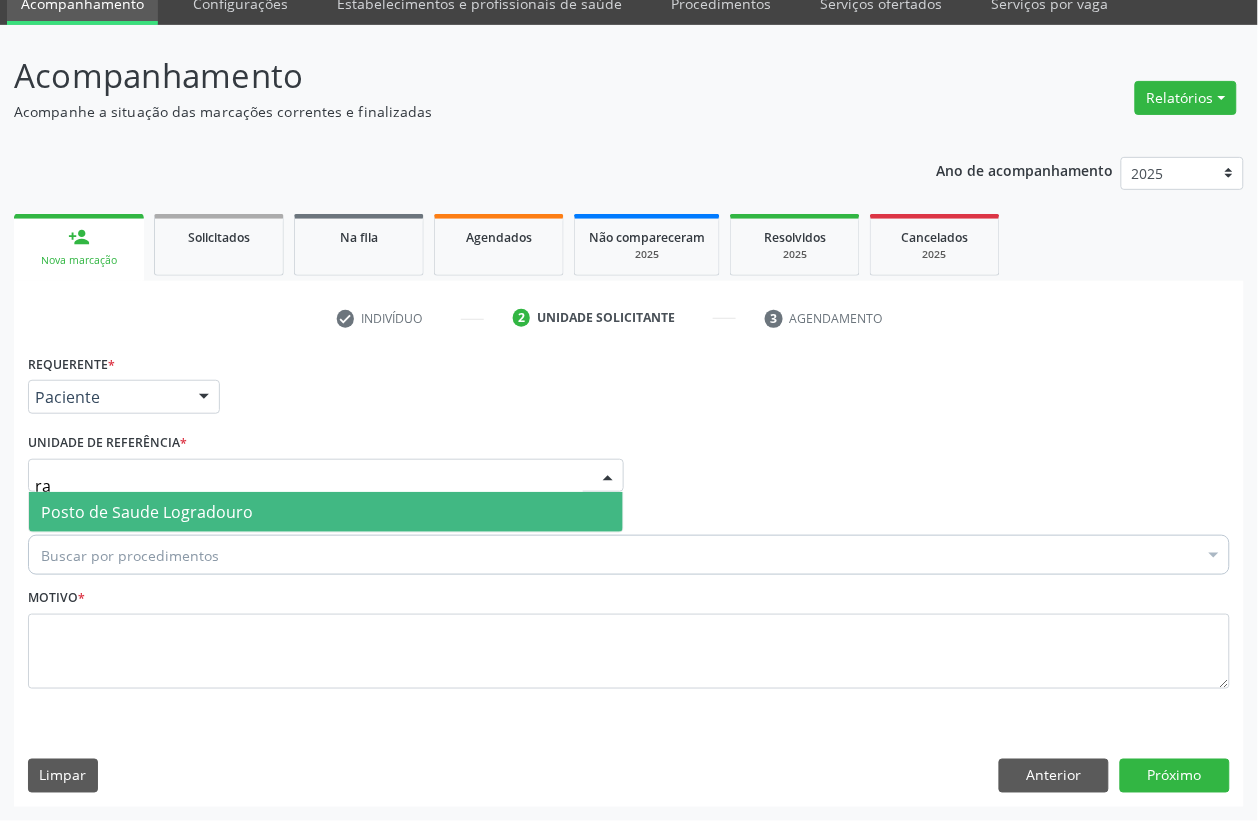 type on "r" 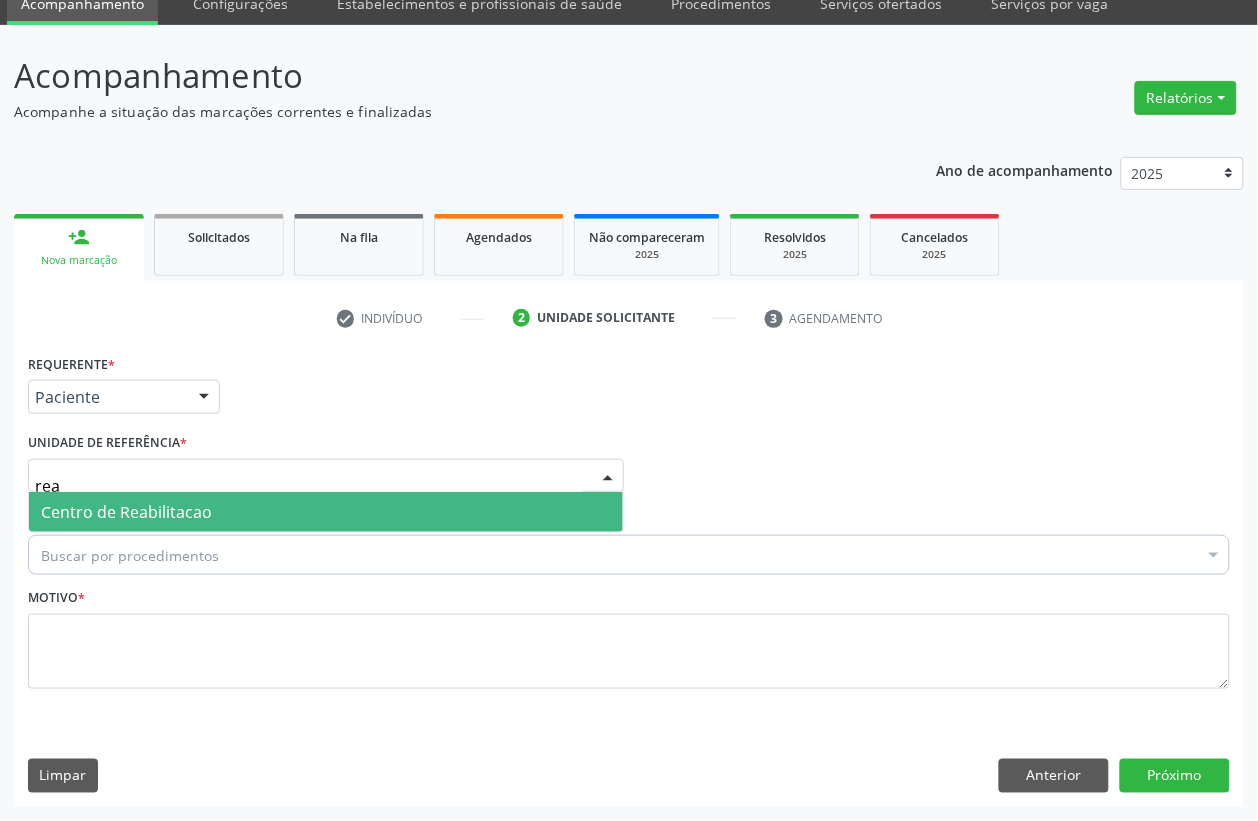 type on "reab" 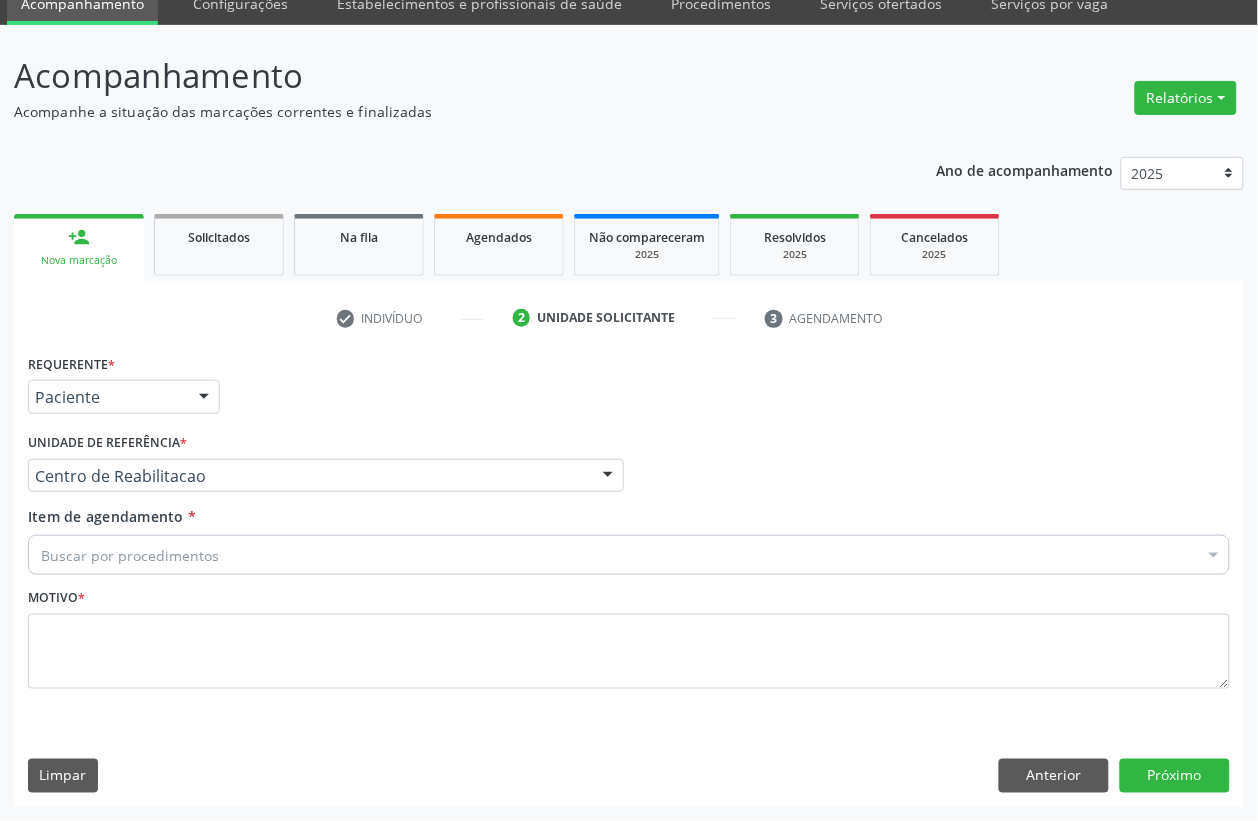 click on "Buscar por procedimentos" at bounding box center (629, 555) 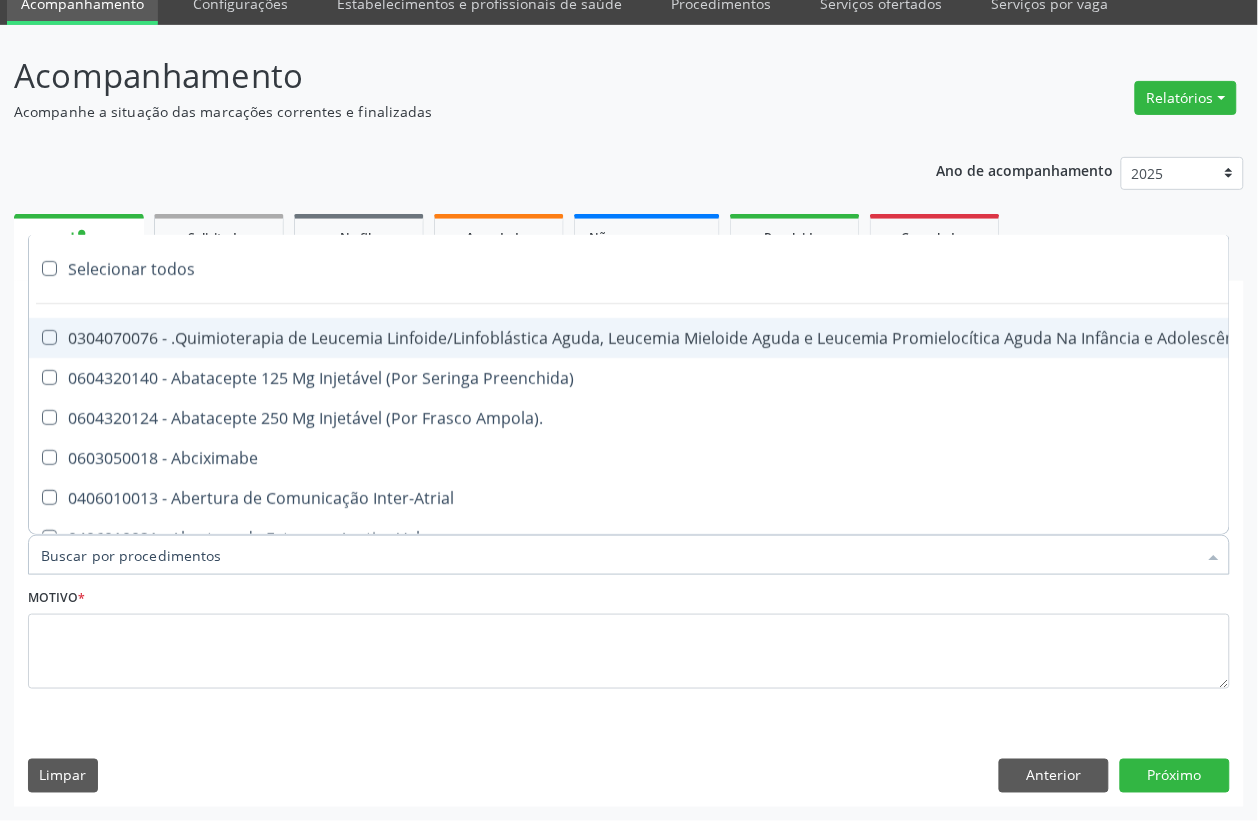 click on "Item de agendamento
*" at bounding box center (619, 555) 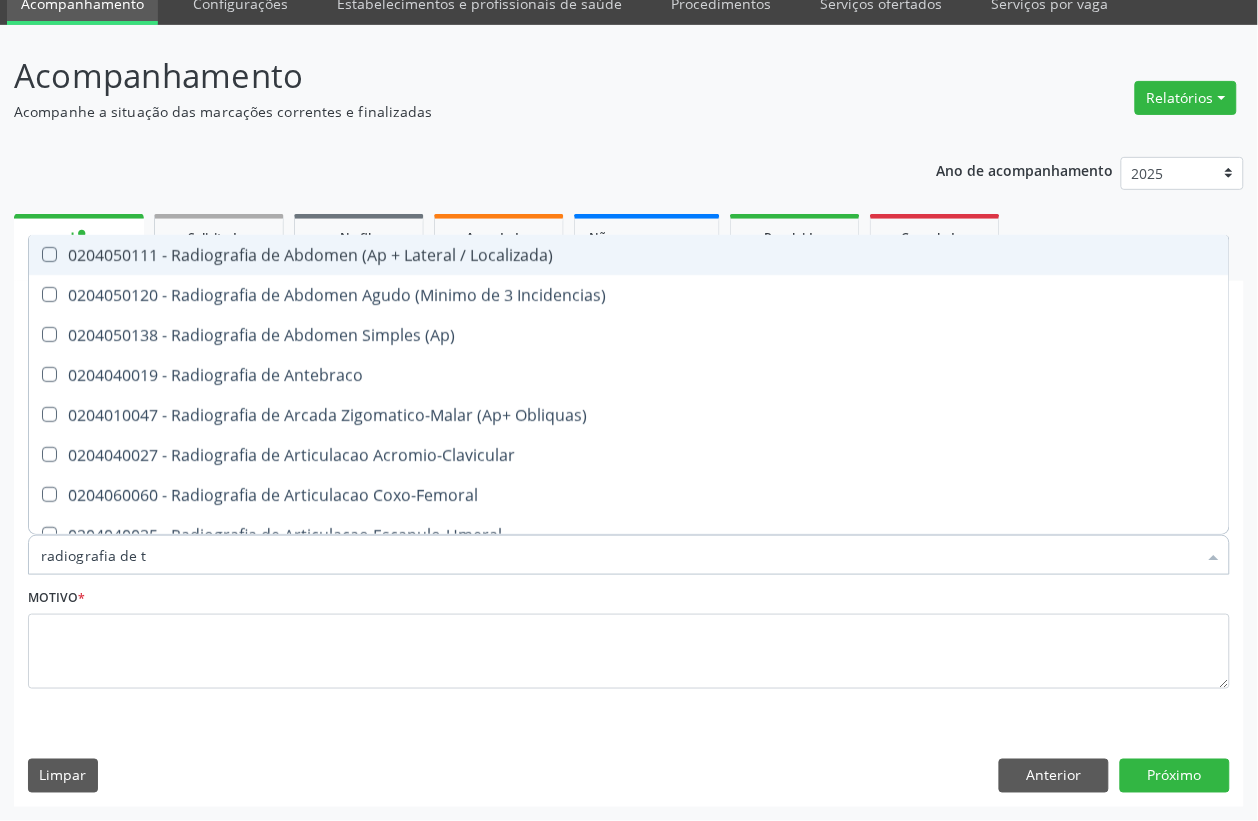 type on "radiografia de to" 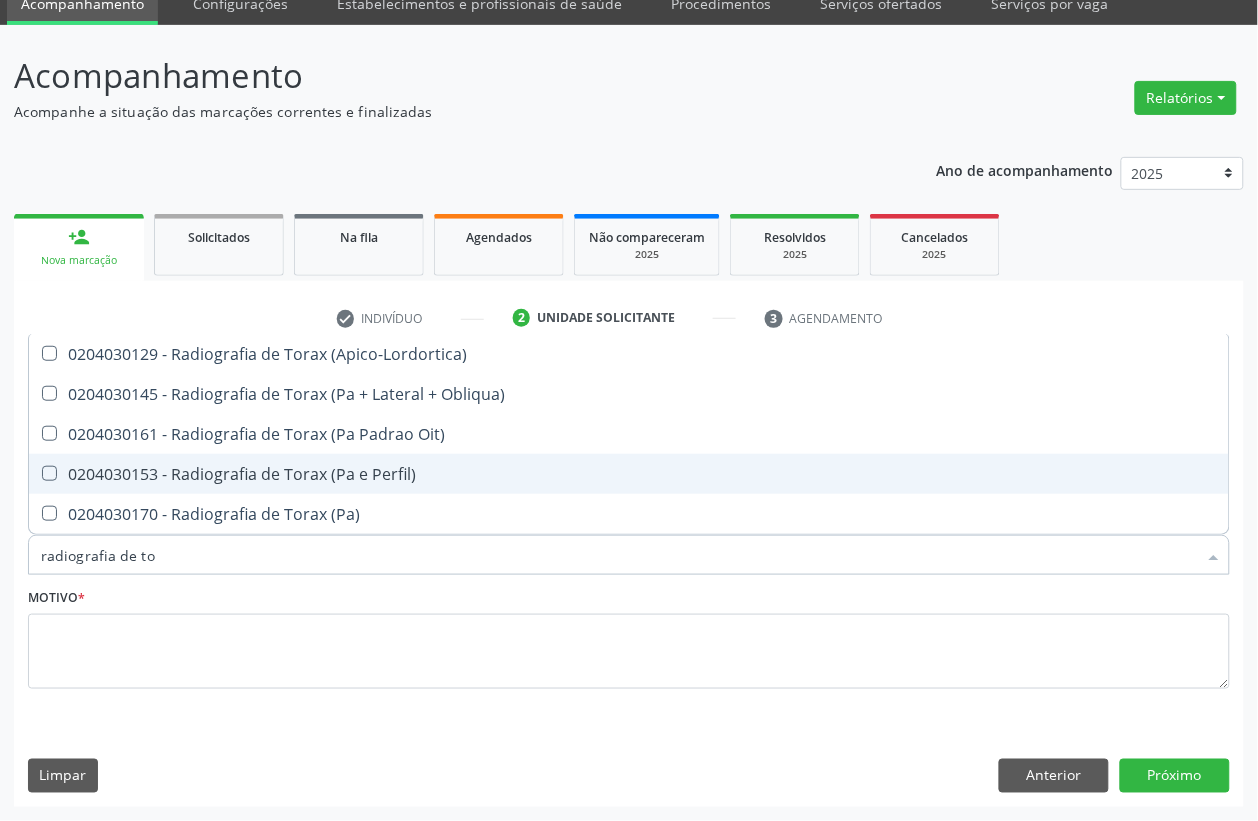 click on "0204030153 - Radiografia de Torax (Pa e Perfil)" at bounding box center [629, 474] 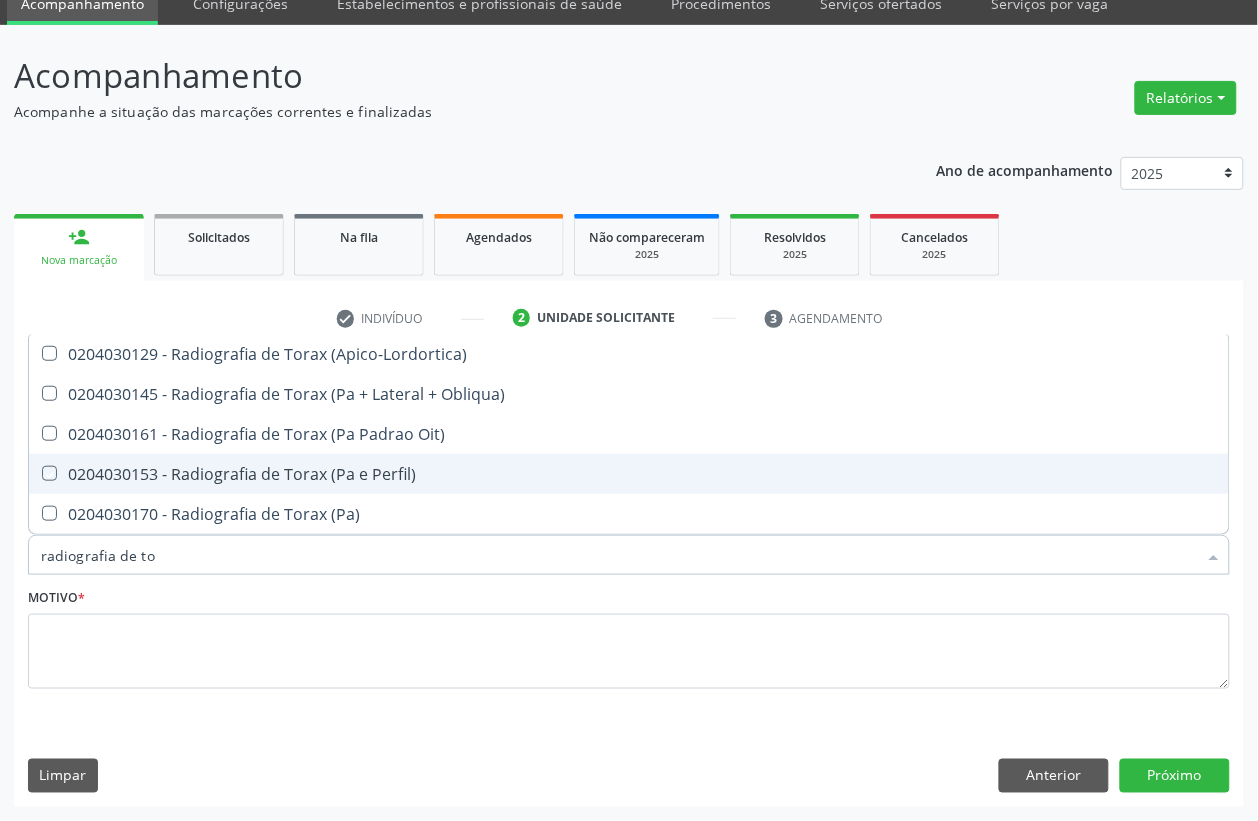 checkbox on "true" 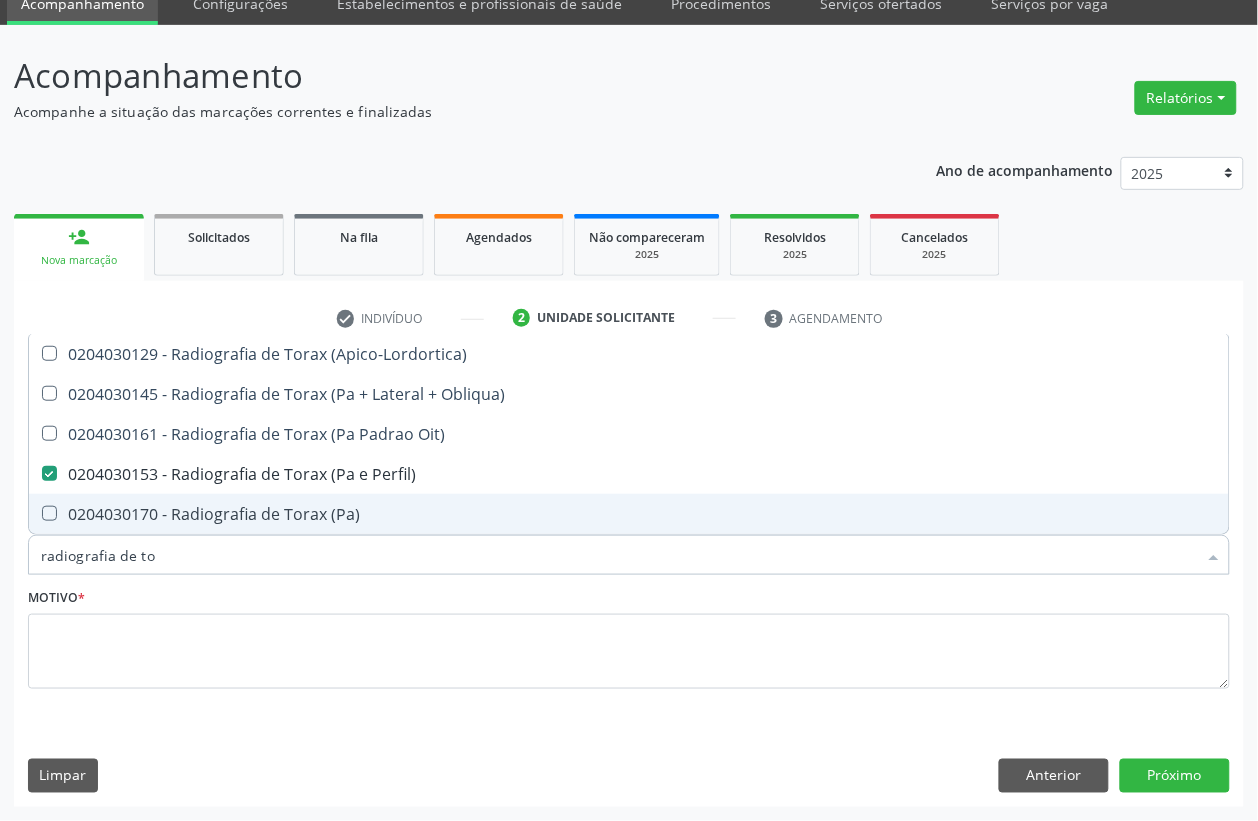 click on "radiografia de to" at bounding box center (619, 555) 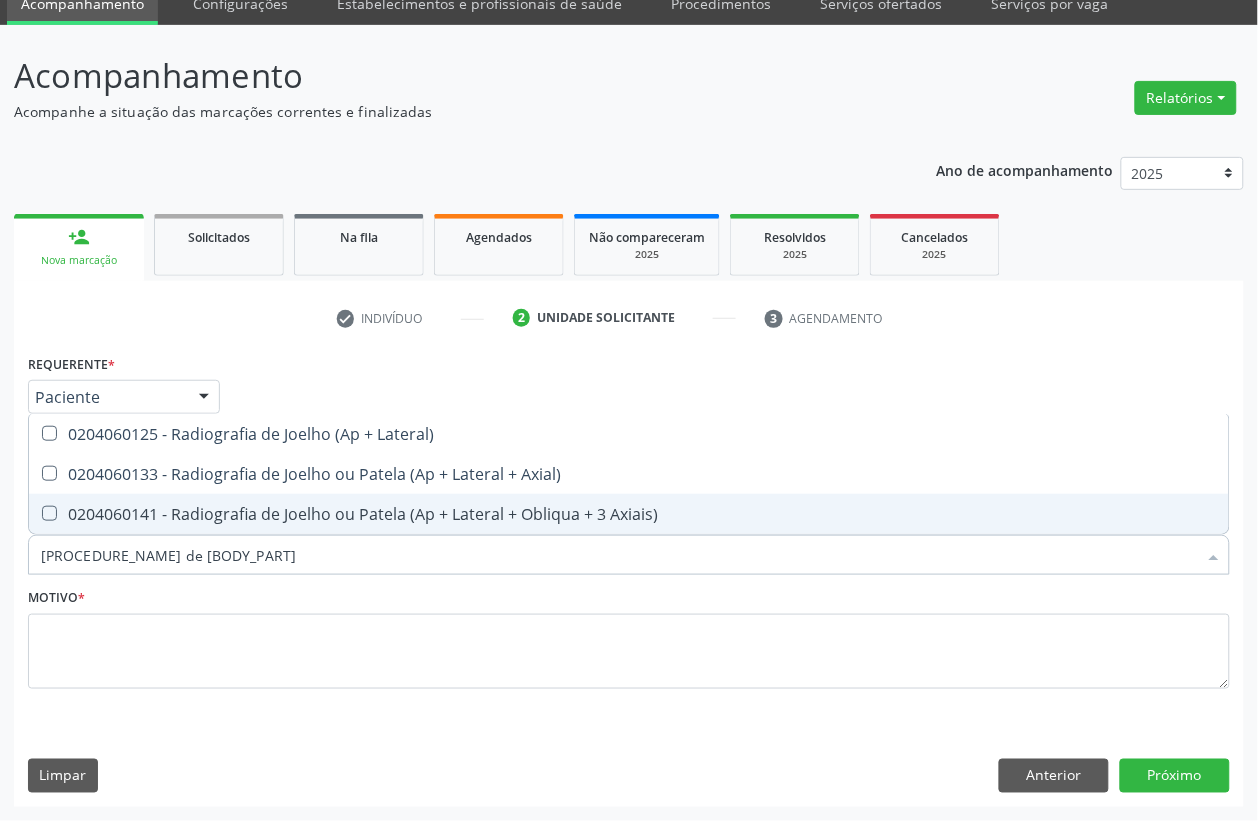 type on "radiografia de joelh" 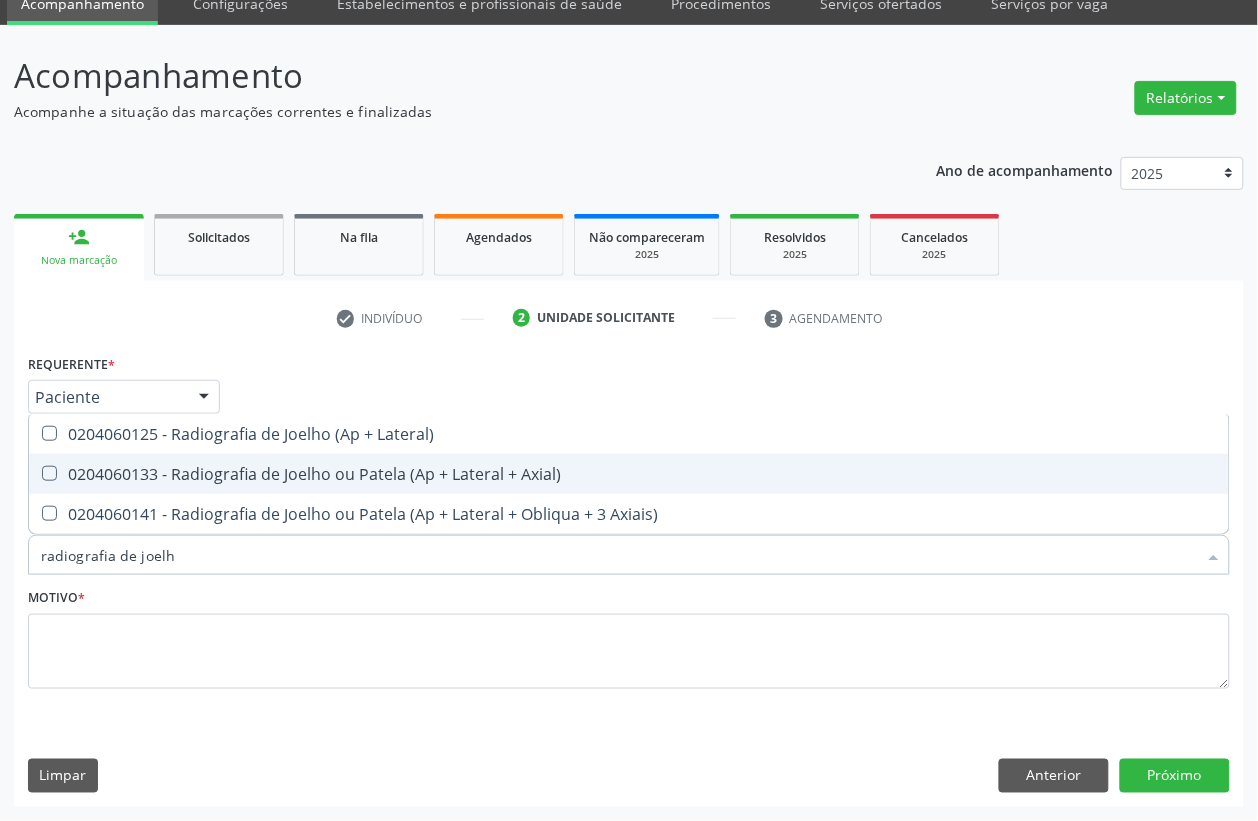 click on "0204060133 - Radiografia de Joelho ou Patela (Ap + Lateral + Axial)" at bounding box center [629, 474] 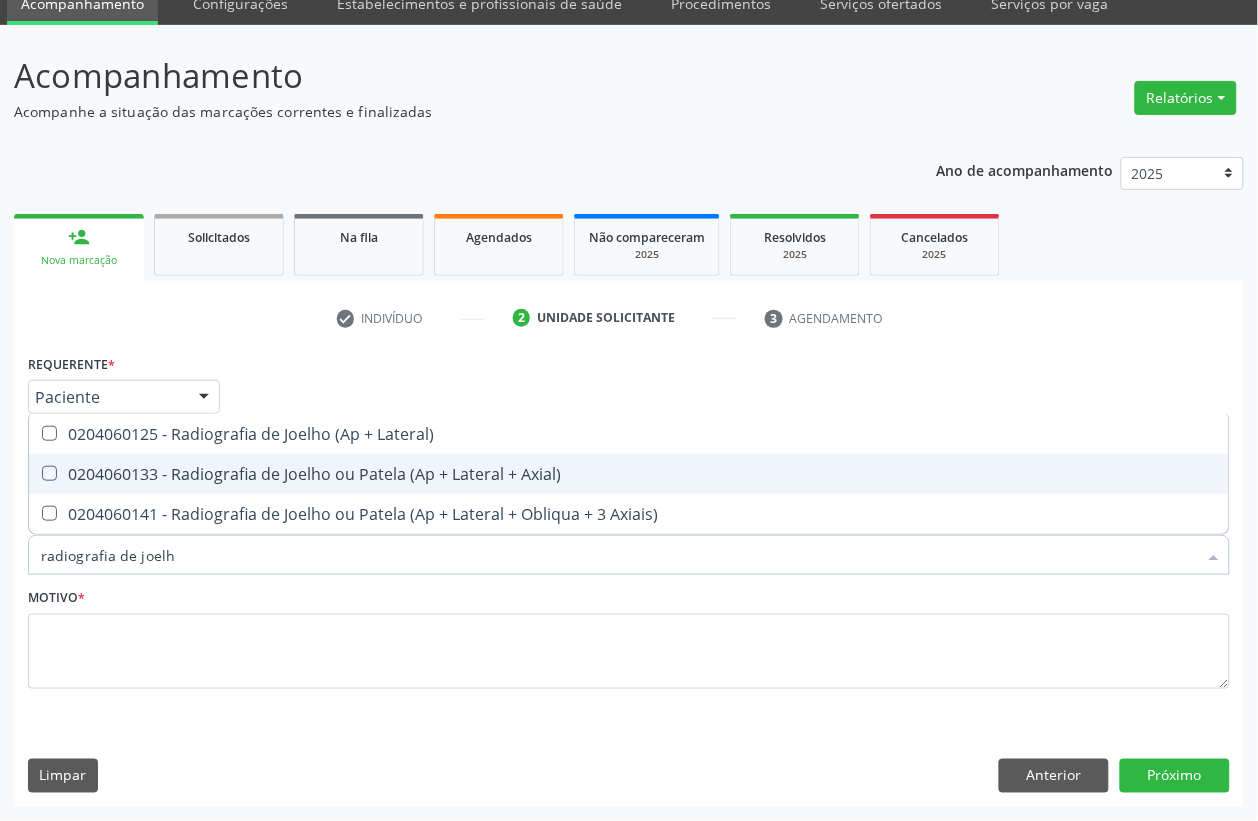 checkbox on "true" 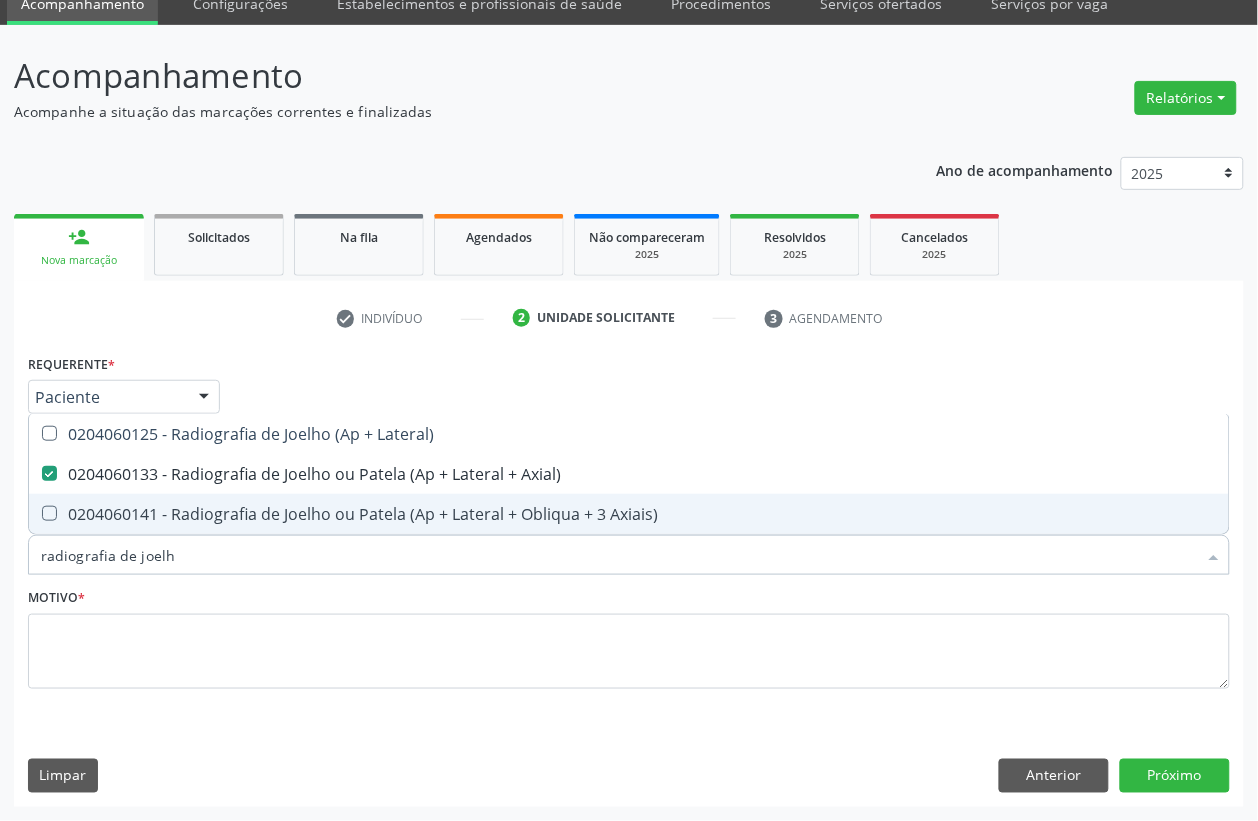 click on "0204060141 - Radiografia de Joelho ou Patela (Ap + Lateral + Obliqua + 3 Axiais)" at bounding box center (629, 514) 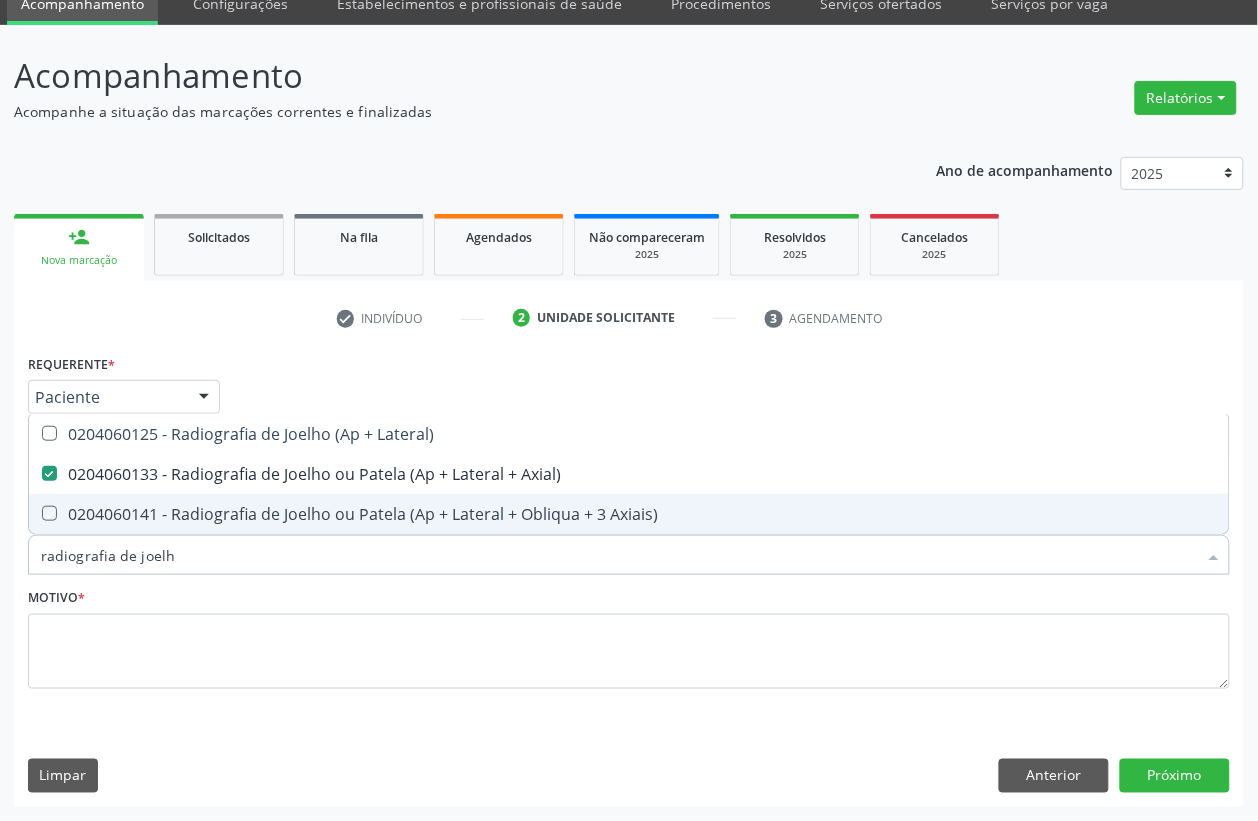 checkbox on "true" 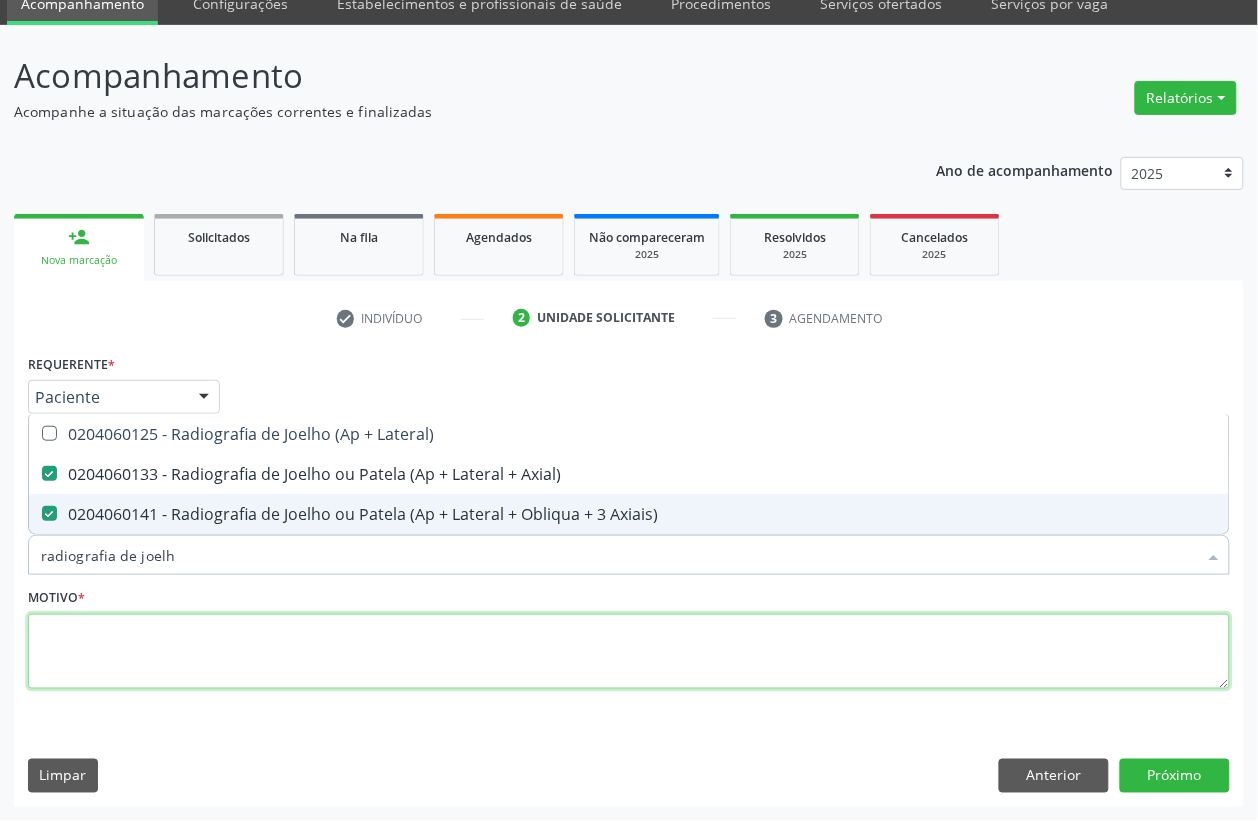 click at bounding box center (629, 652) 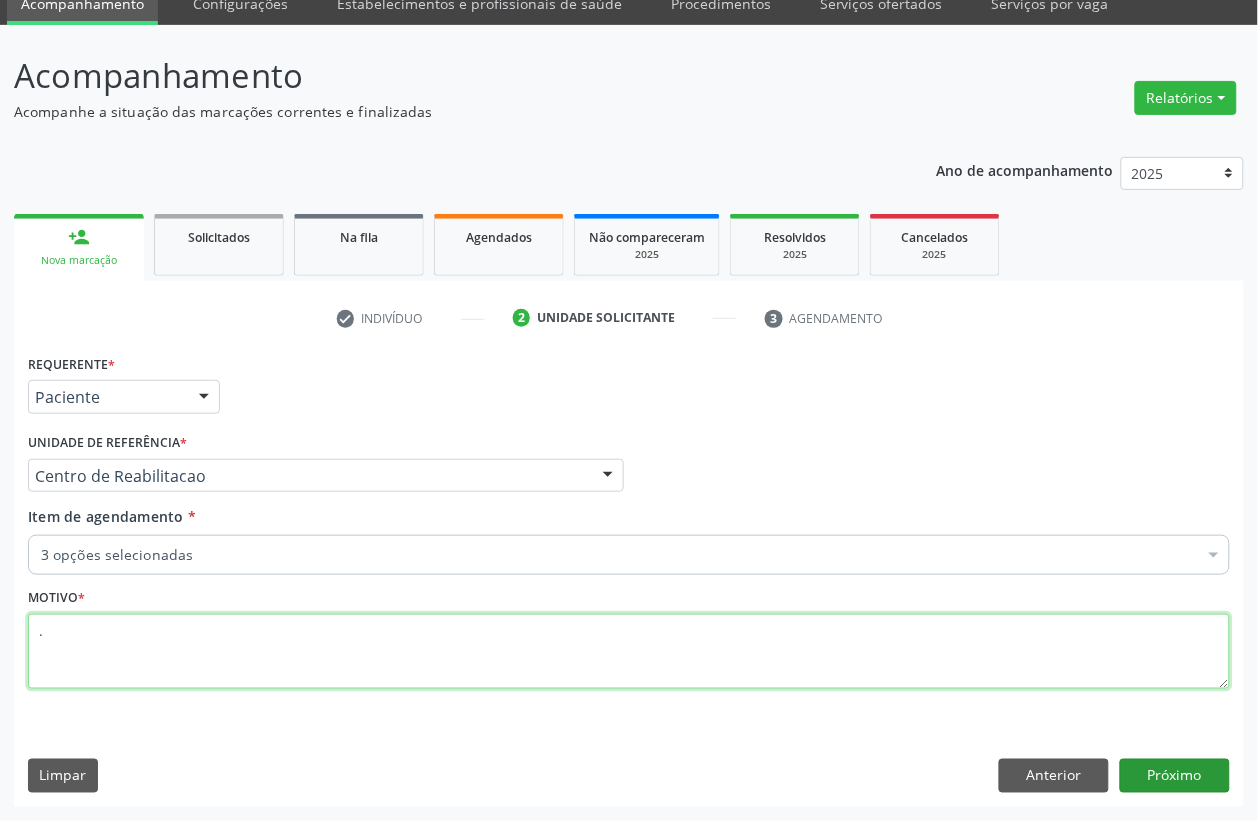 type on "." 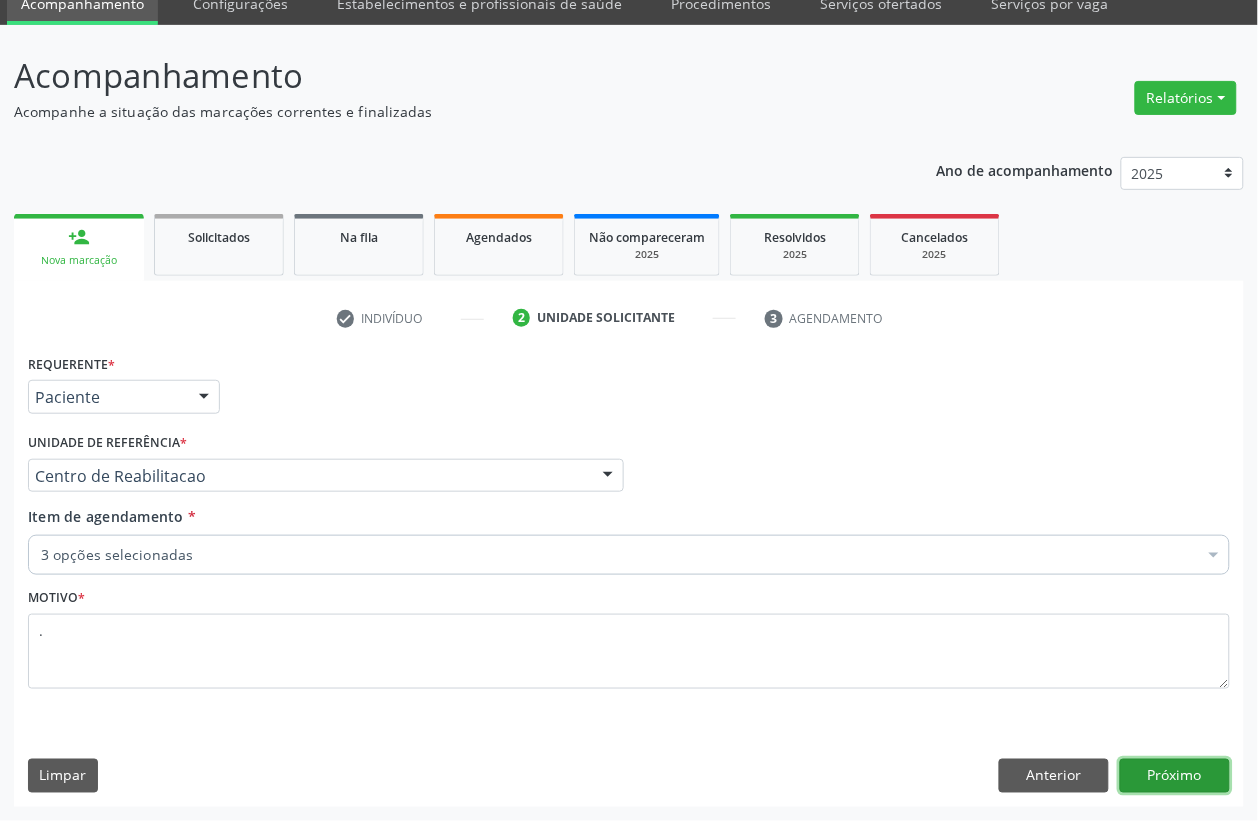 click on "Próximo" at bounding box center (1175, 776) 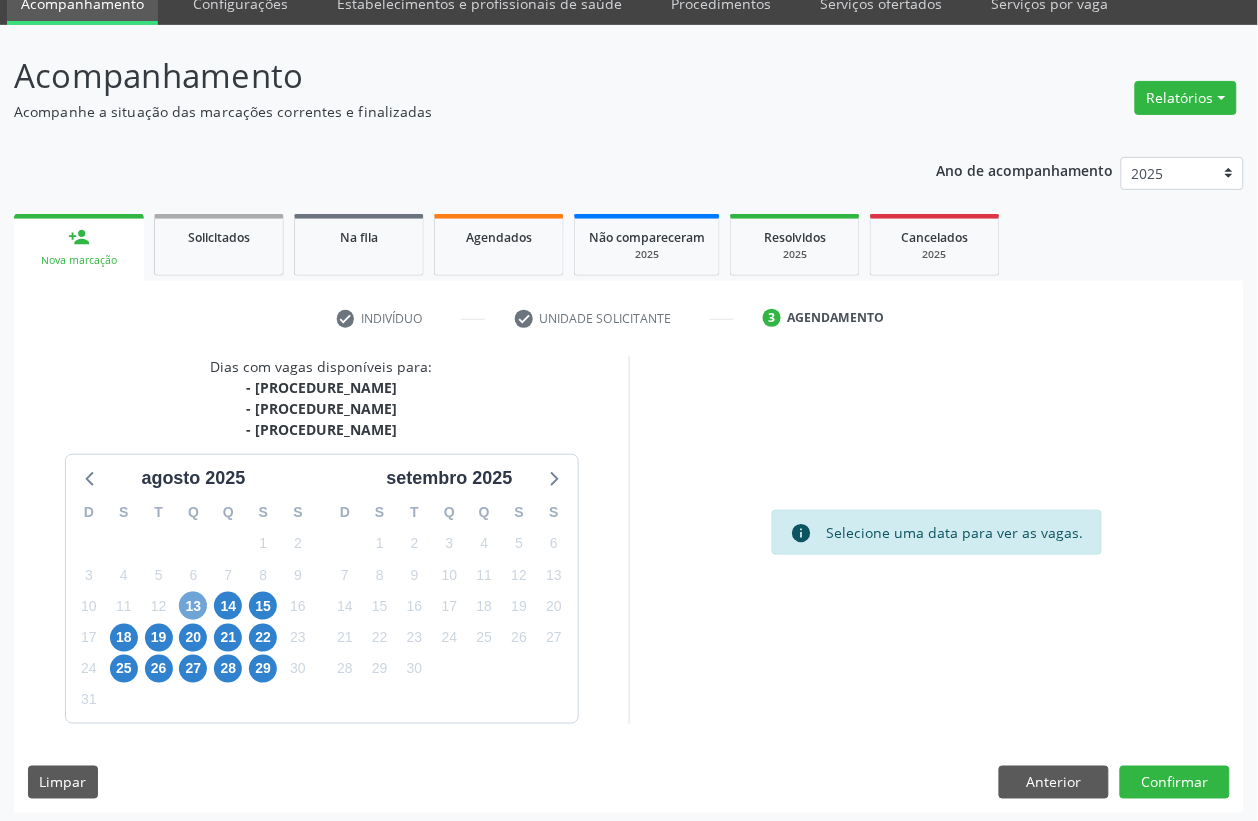 click on "13" at bounding box center (193, 606) 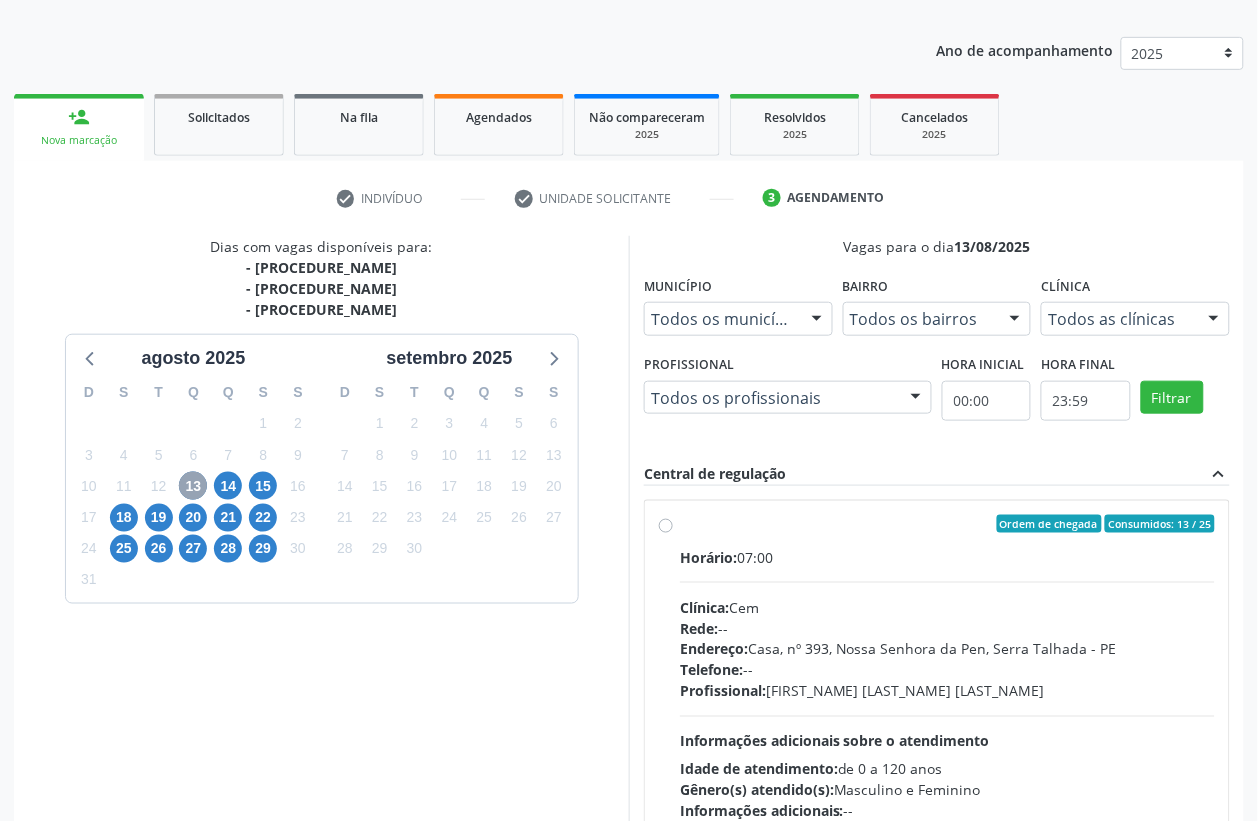 scroll, scrollTop: 335, scrollLeft: 0, axis: vertical 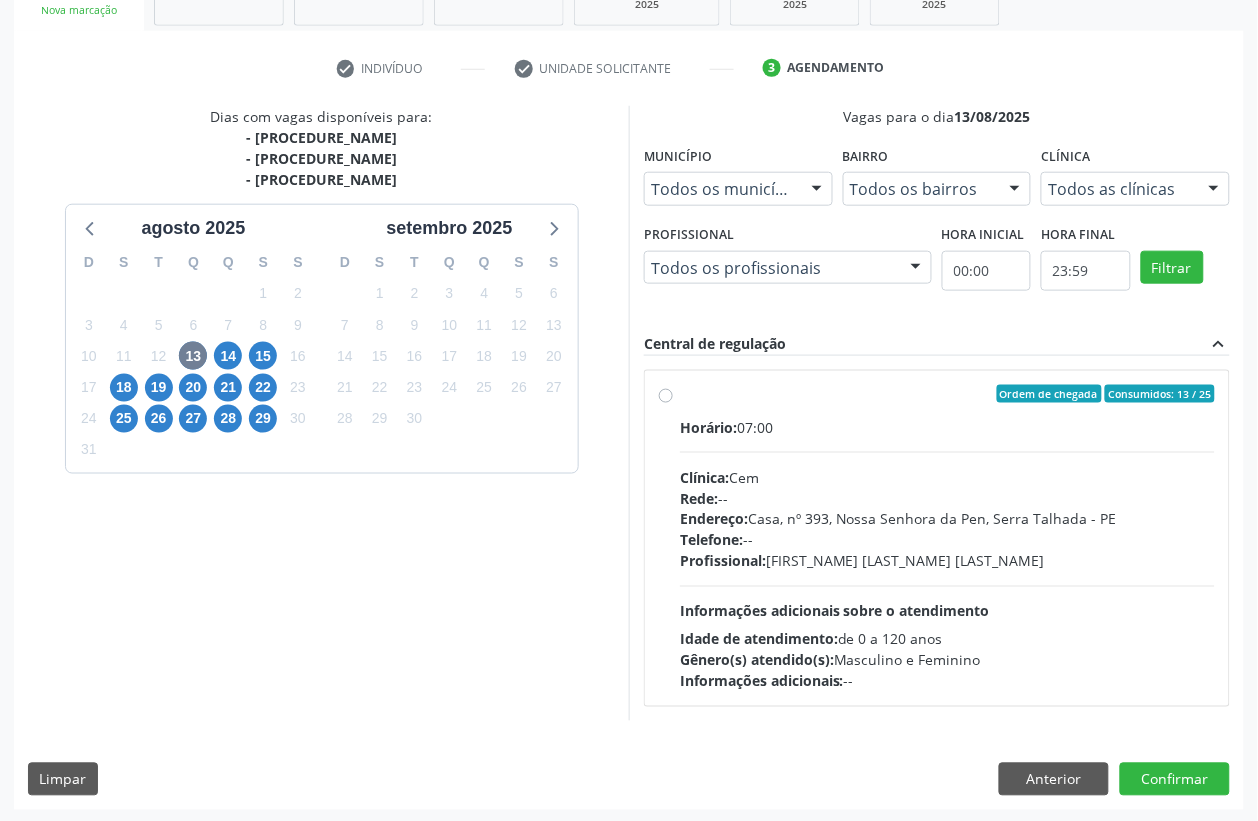 click on "Telefone:   --" at bounding box center [947, 540] 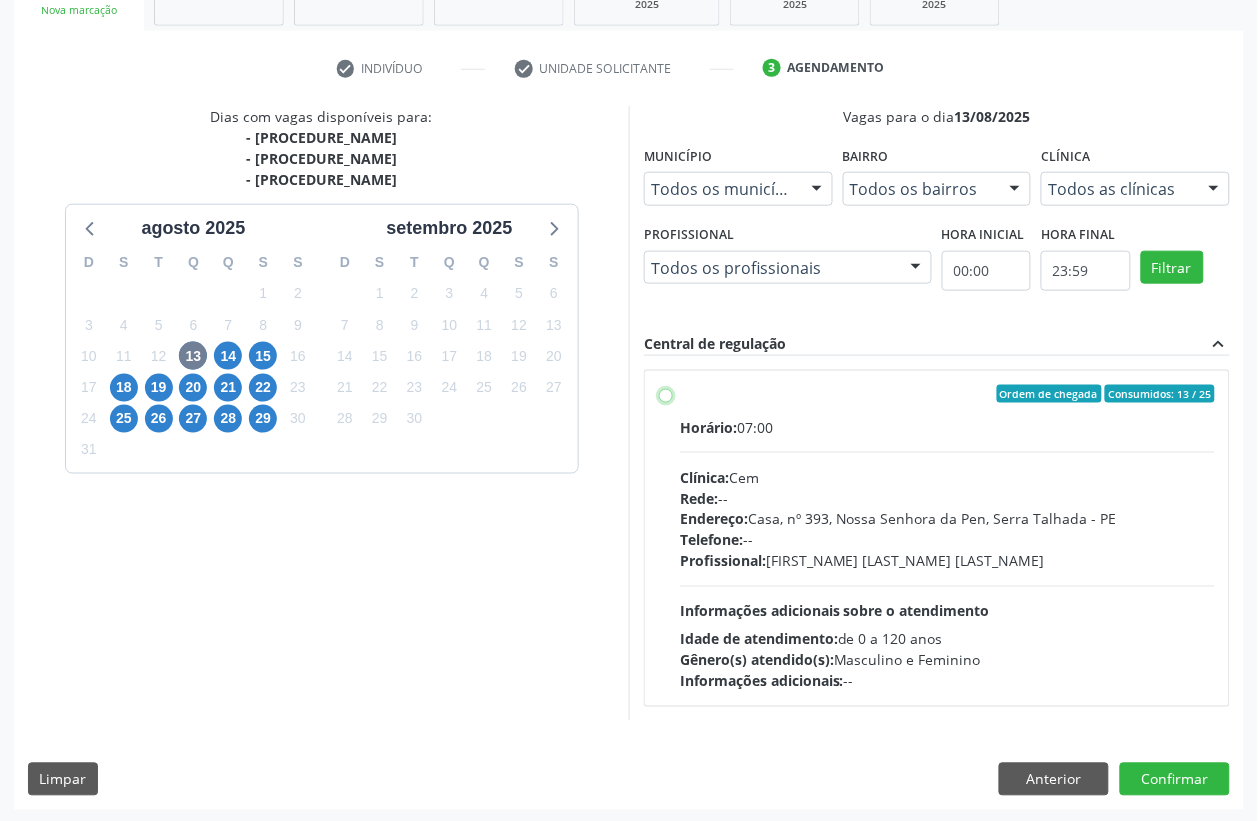 click on "Ordem de chegada
Consumidos: 13 / 25
Horário:   07:00
Clínica:  Cem
Rede:
--
Endereço:   Casa, nº [NUMBER], [DISTRICT], [CITY] - [STATE]
Telefone:   --
Profissional:
[FIRST_NAME] [LAST_NAME] [LAST_NAME]
Informações adicionais sobre o atendimento
Idade de atendimento:
de 0 a 120 anos
Gênero(s) atendido(s):
Masculino e Feminino
Informações adicionais:
--" at bounding box center [666, 394] 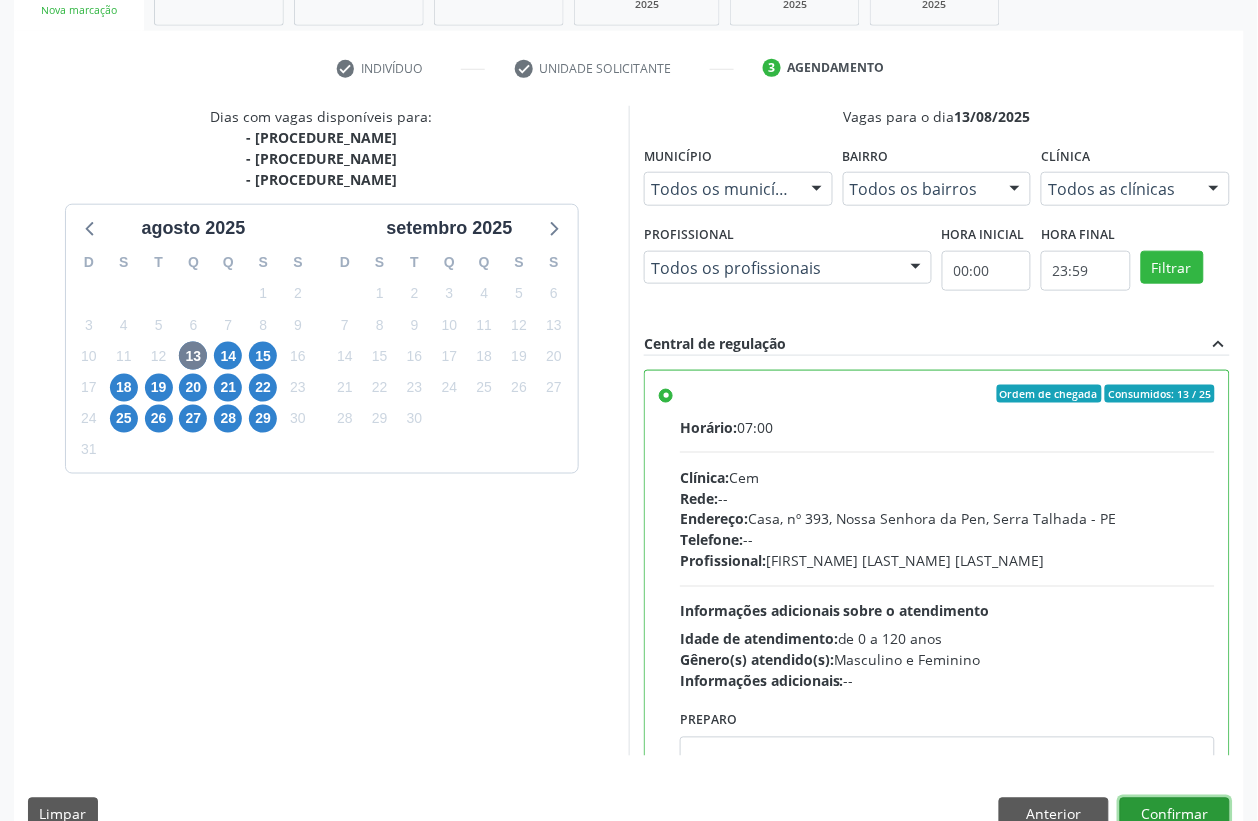 click on "Confirmar" at bounding box center (1175, 815) 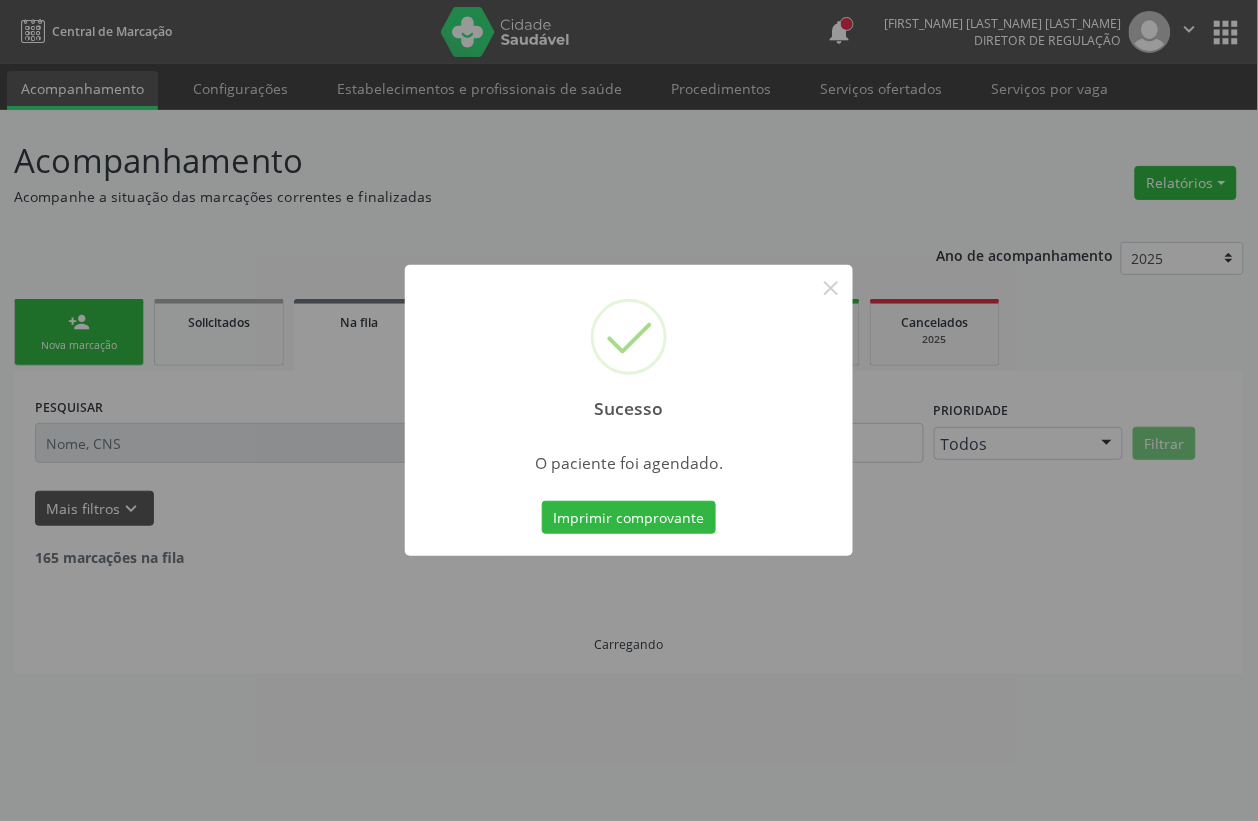 scroll, scrollTop: 0, scrollLeft: 0, axis: both 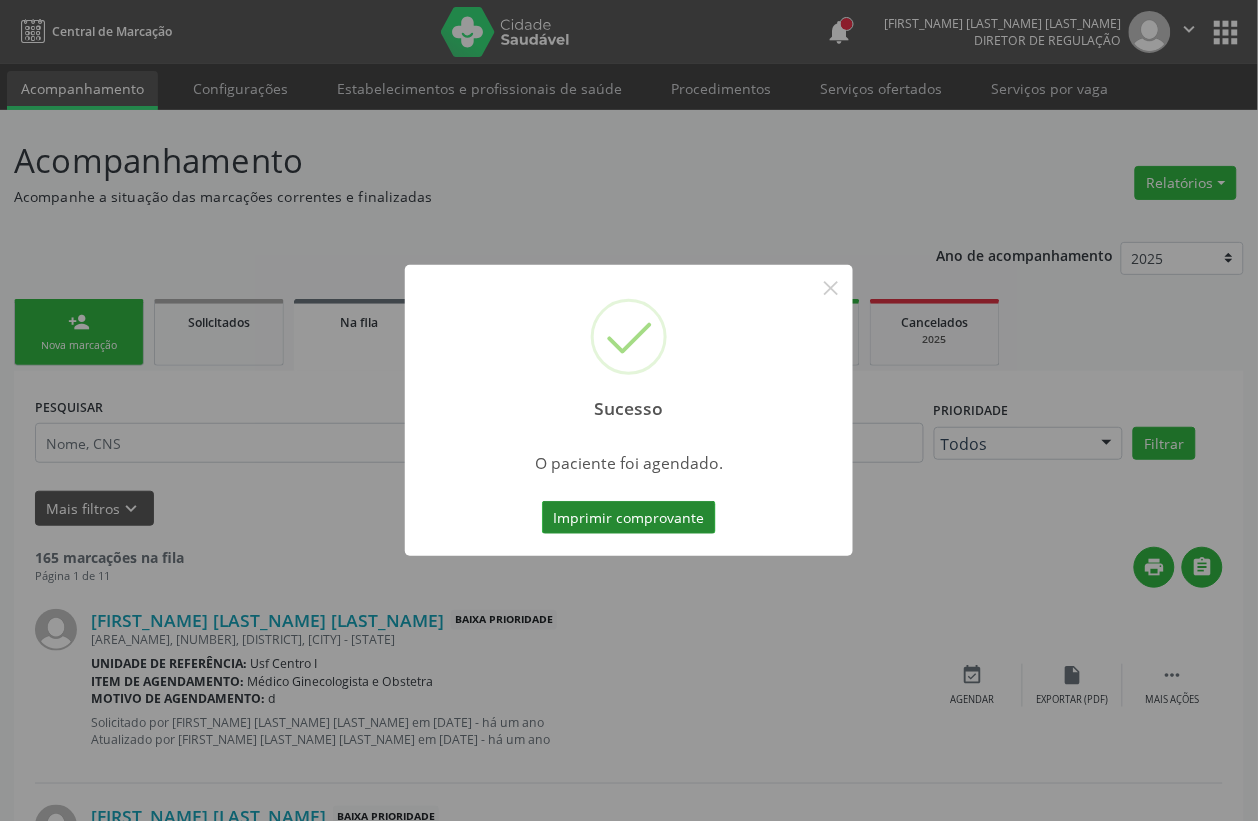 click on "Imprimir comprovante" at bounding box center (629, 518) 